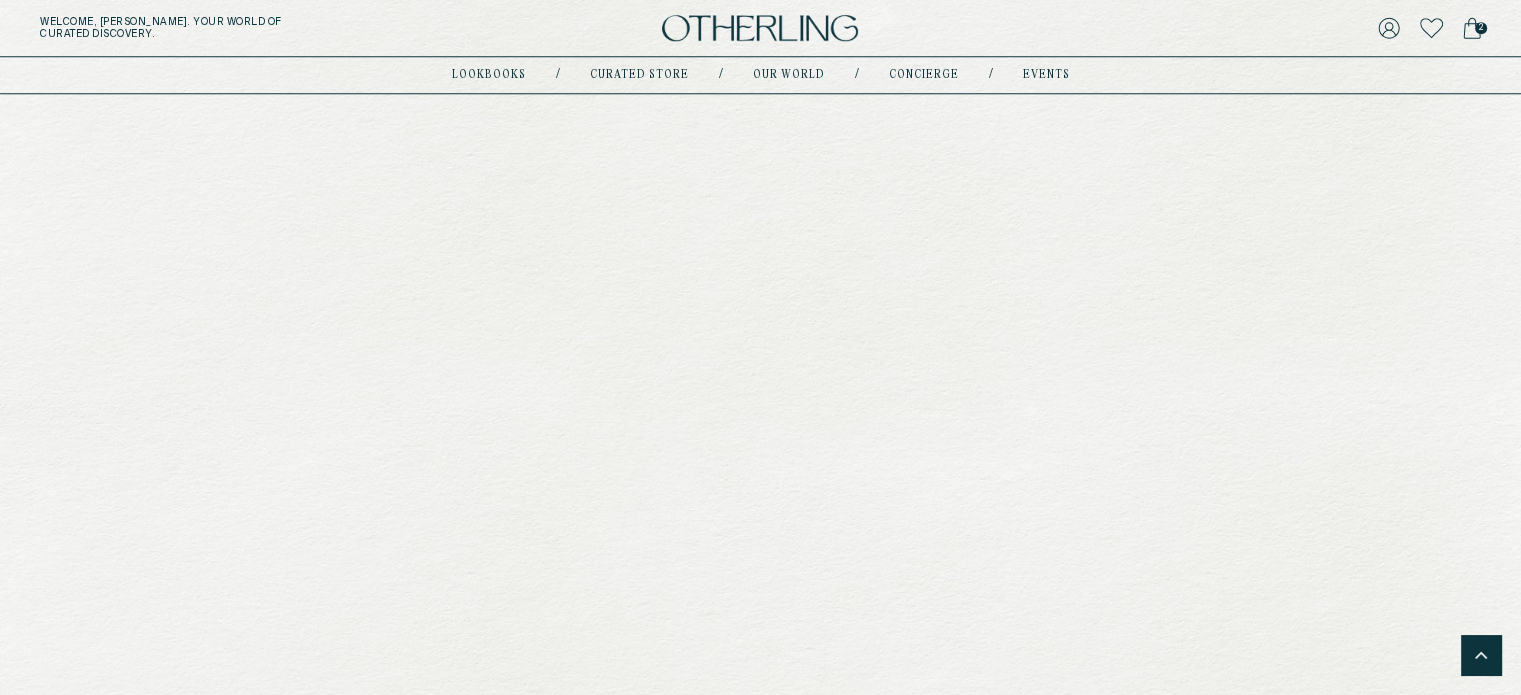 scroll, scrollTop: 2130, scrollLeft: 0, axis: vertical 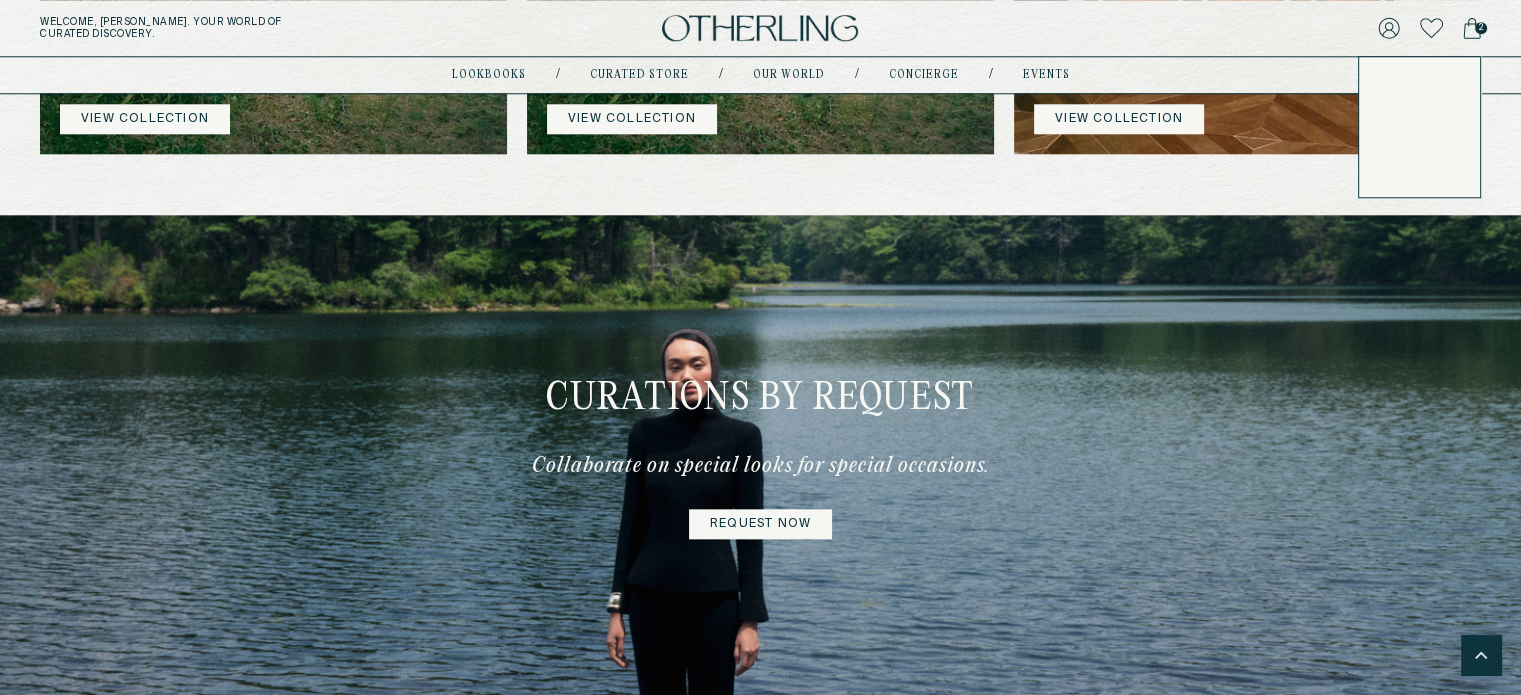 click 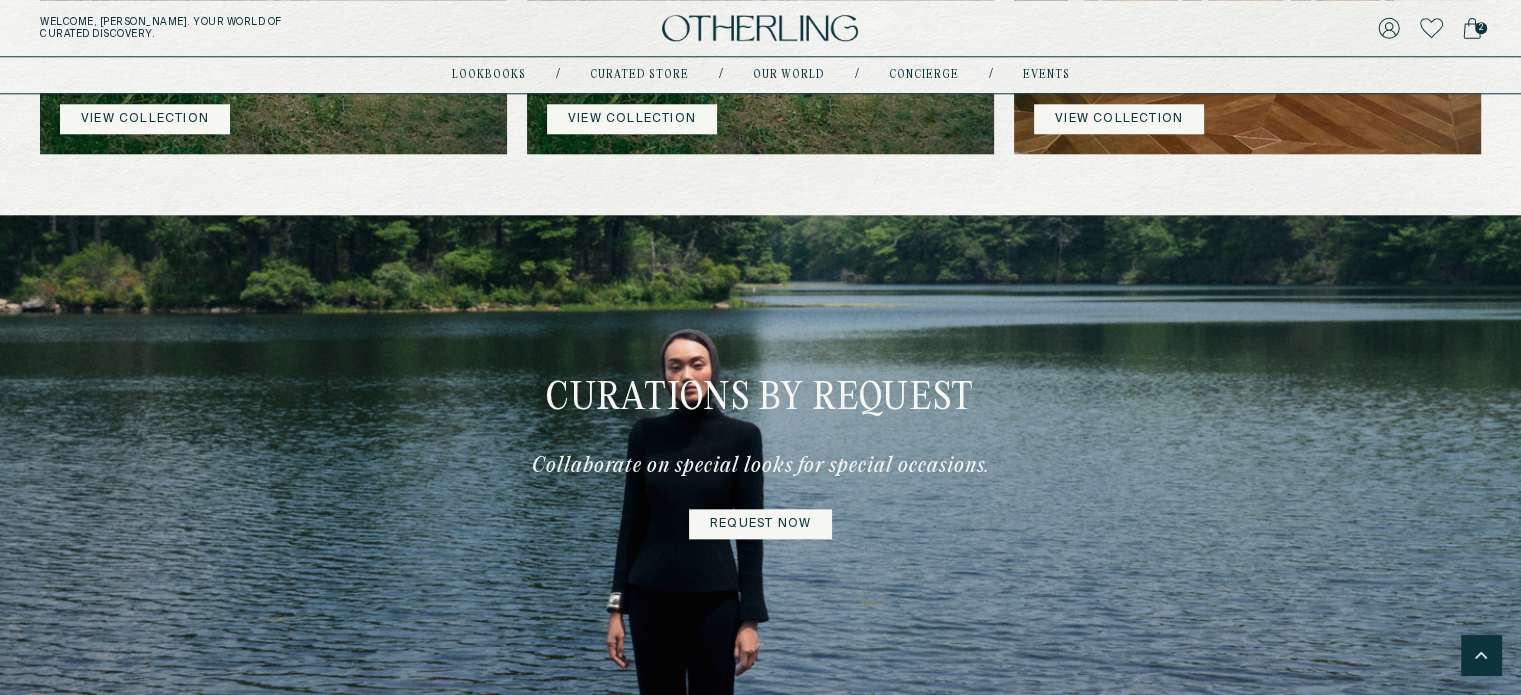 click 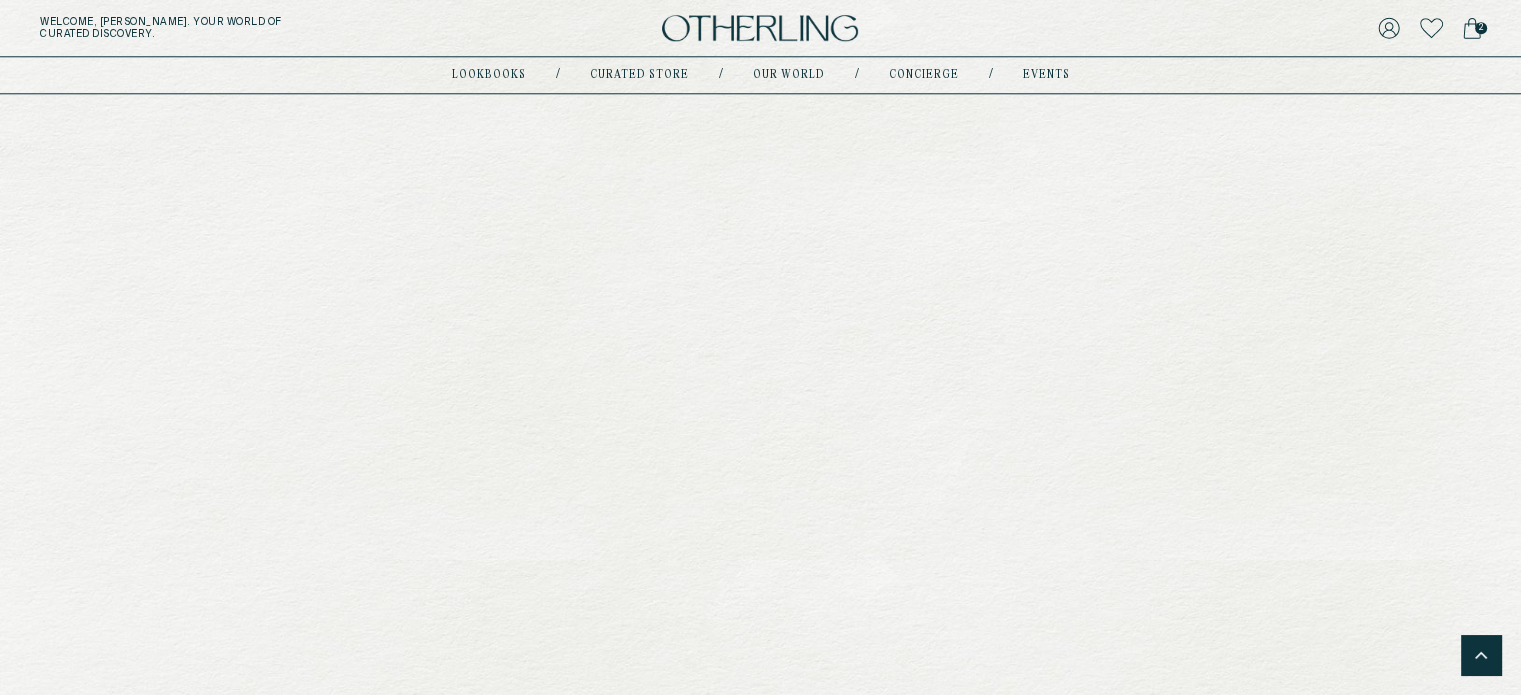 scroll, scrollTop: 0, scrollLeft: 0, axis: both 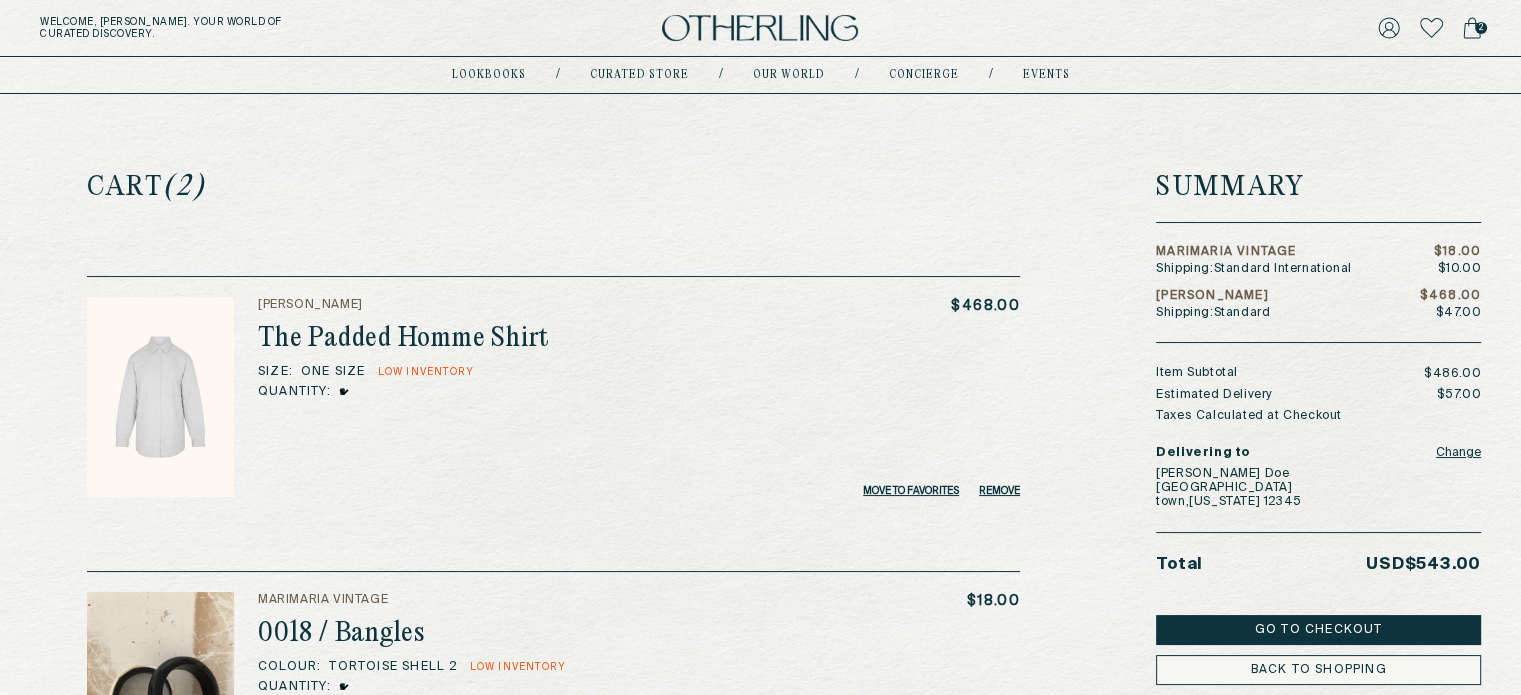 click 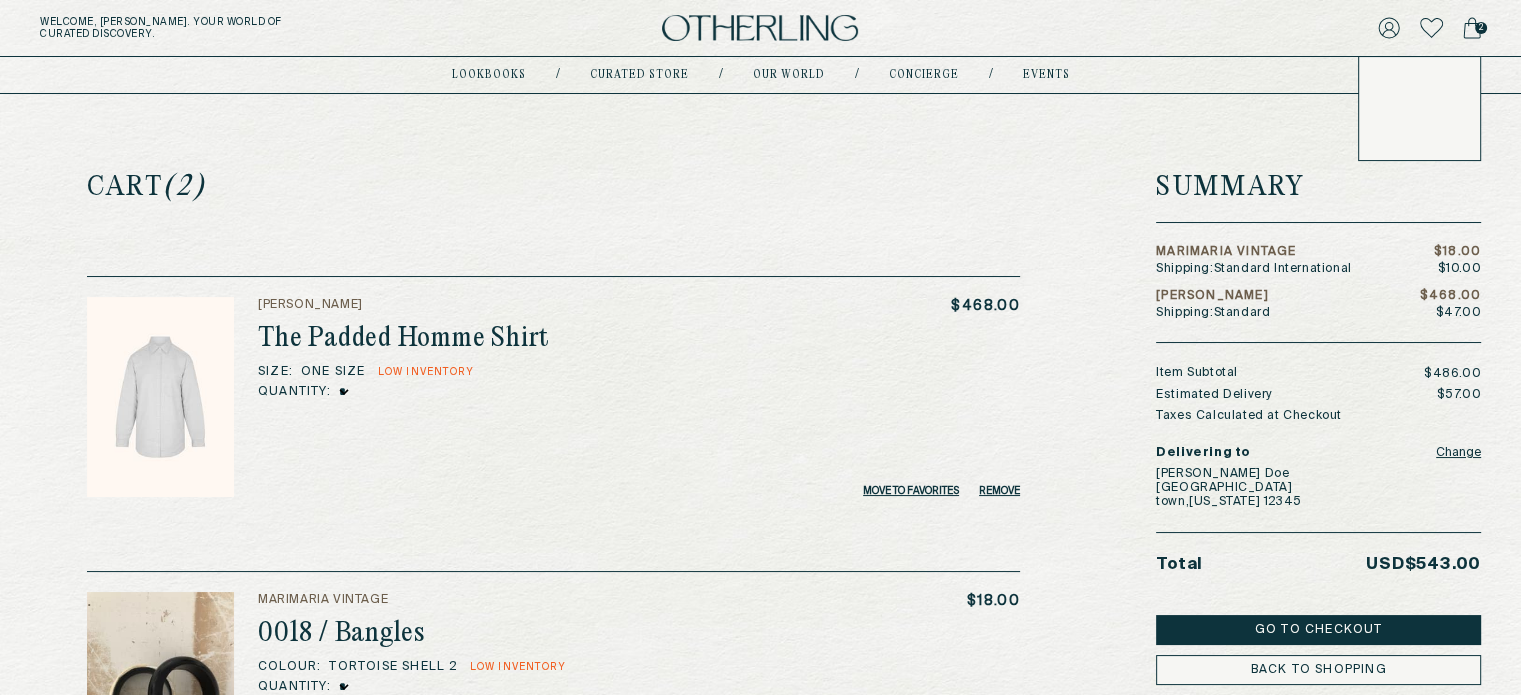 click 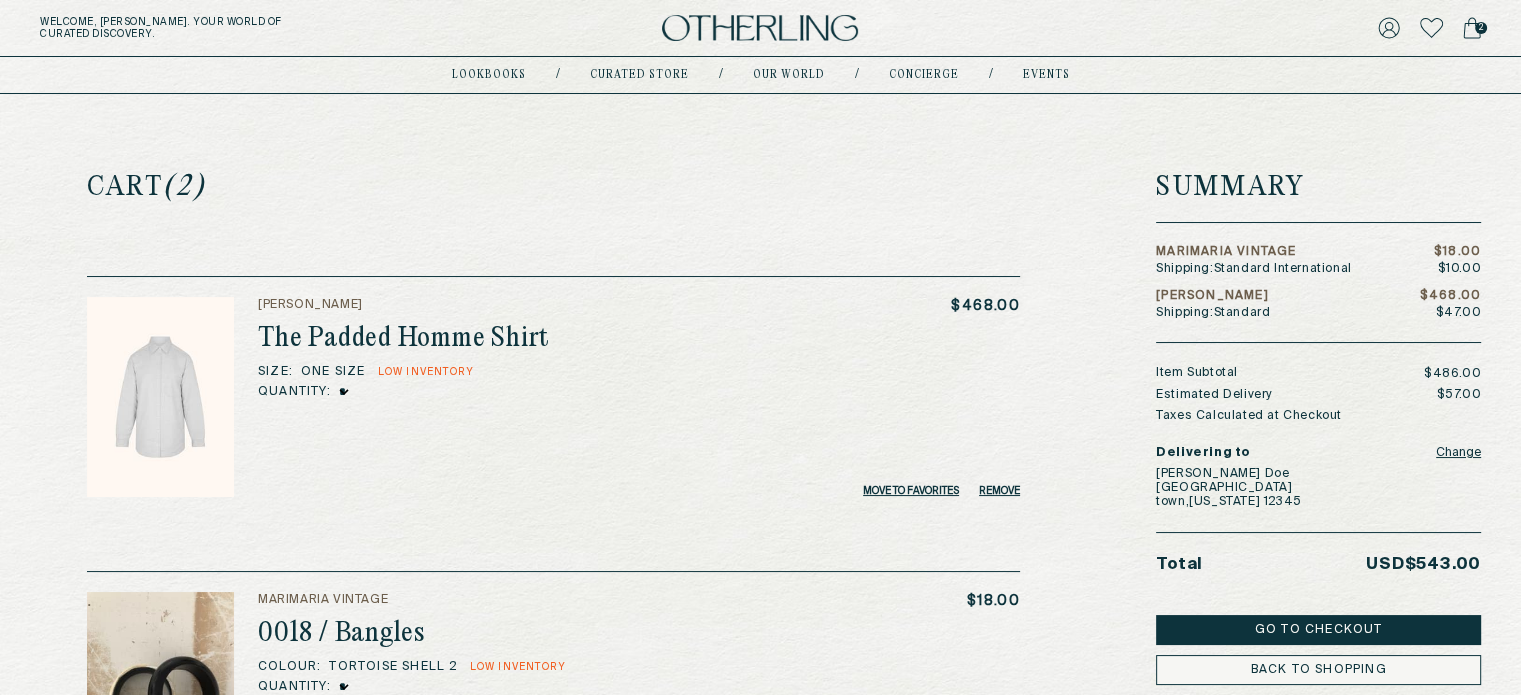 click 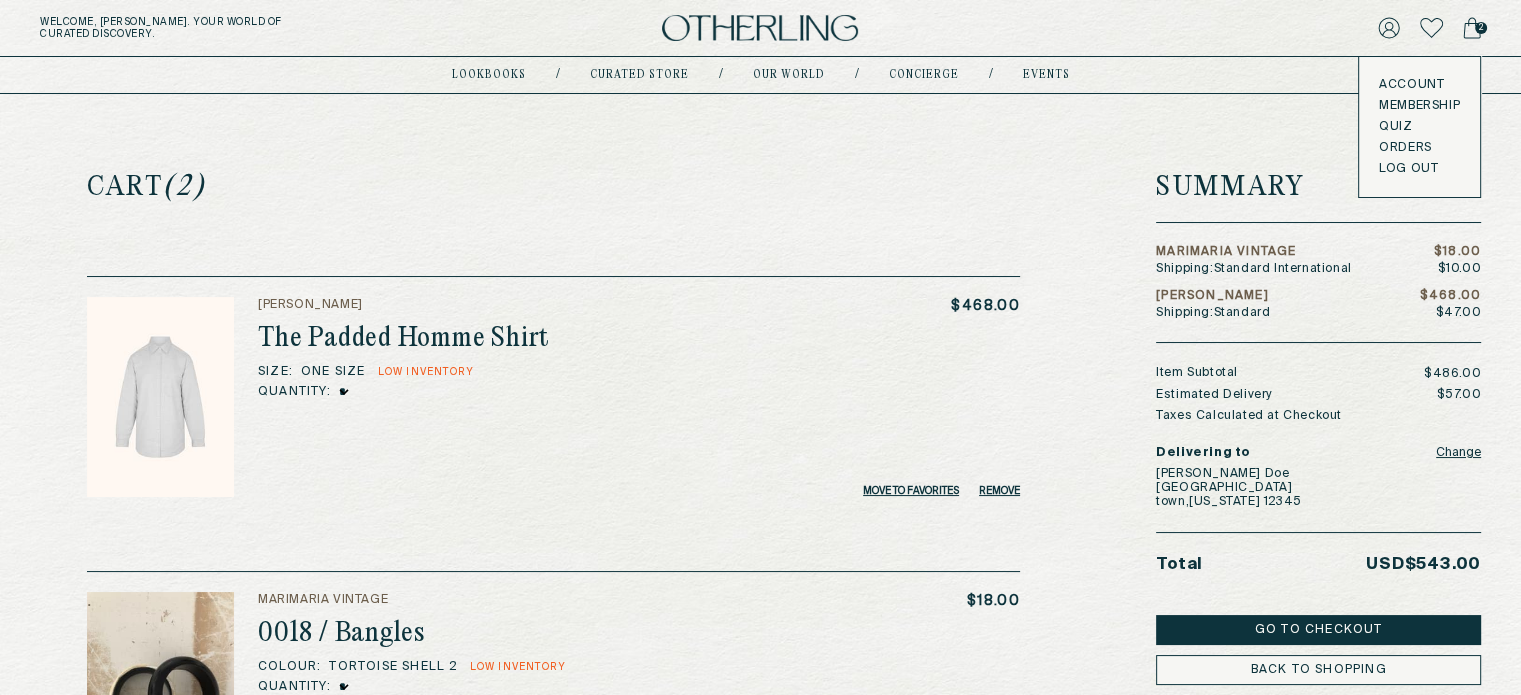 click on "LOG OUT" at bounding box center (1408, 169) 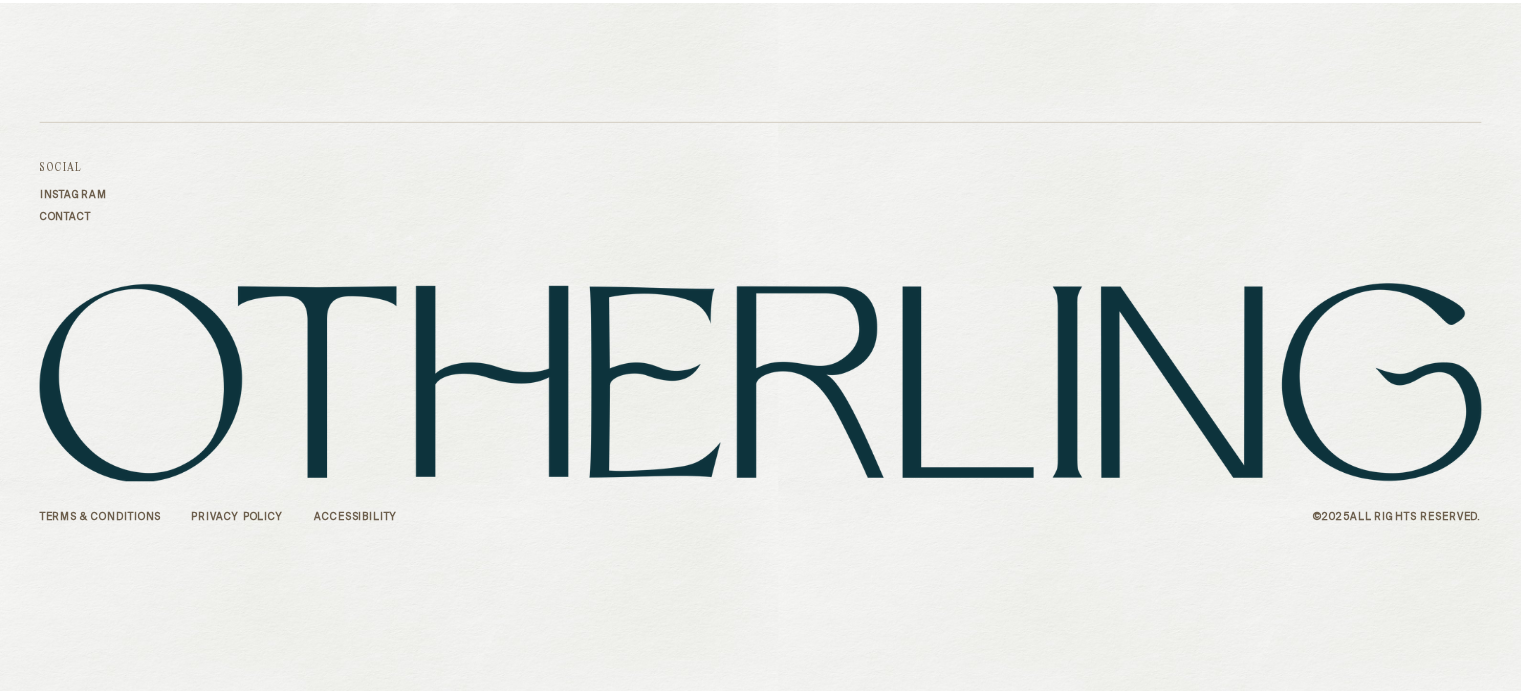 scroll, scrollTop: 0, scrollLeft: 0, axis: both 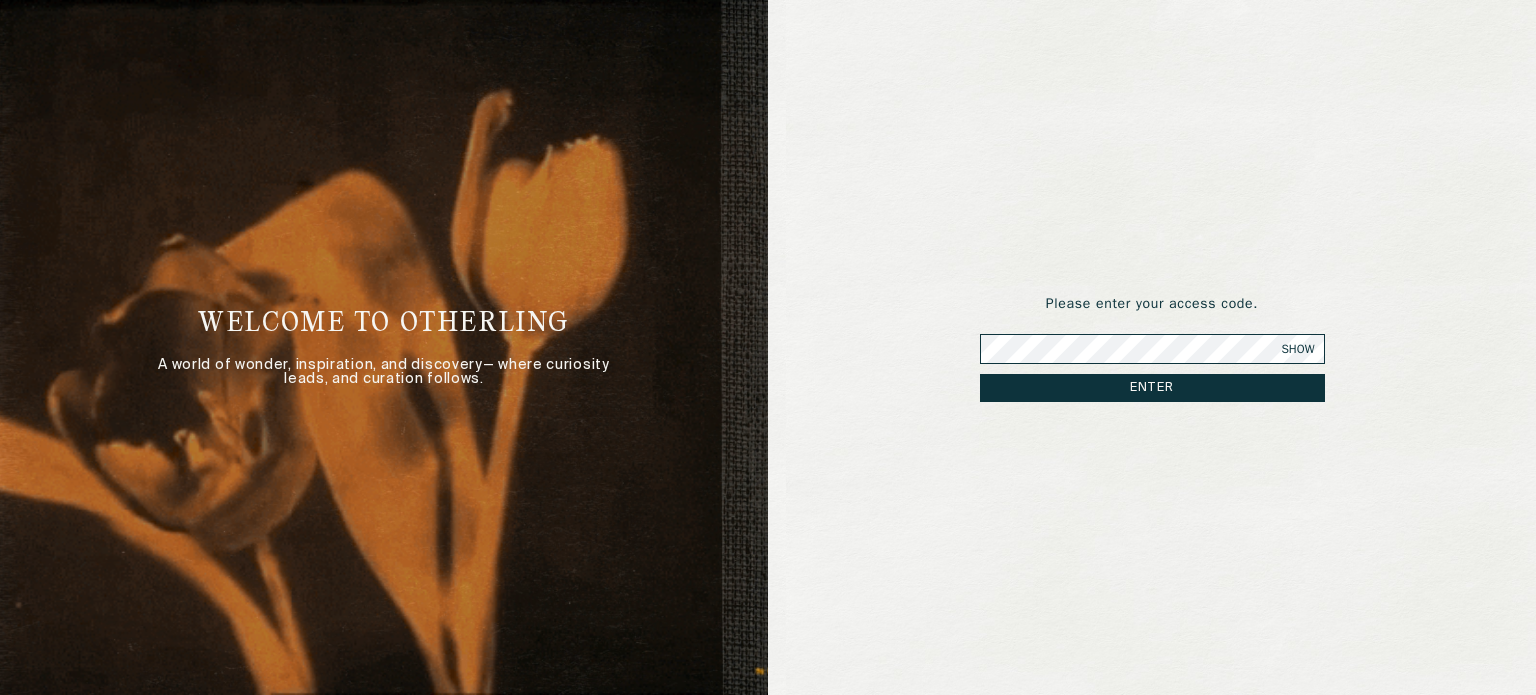 click on "Enter" at bounding box center (1152, 388) 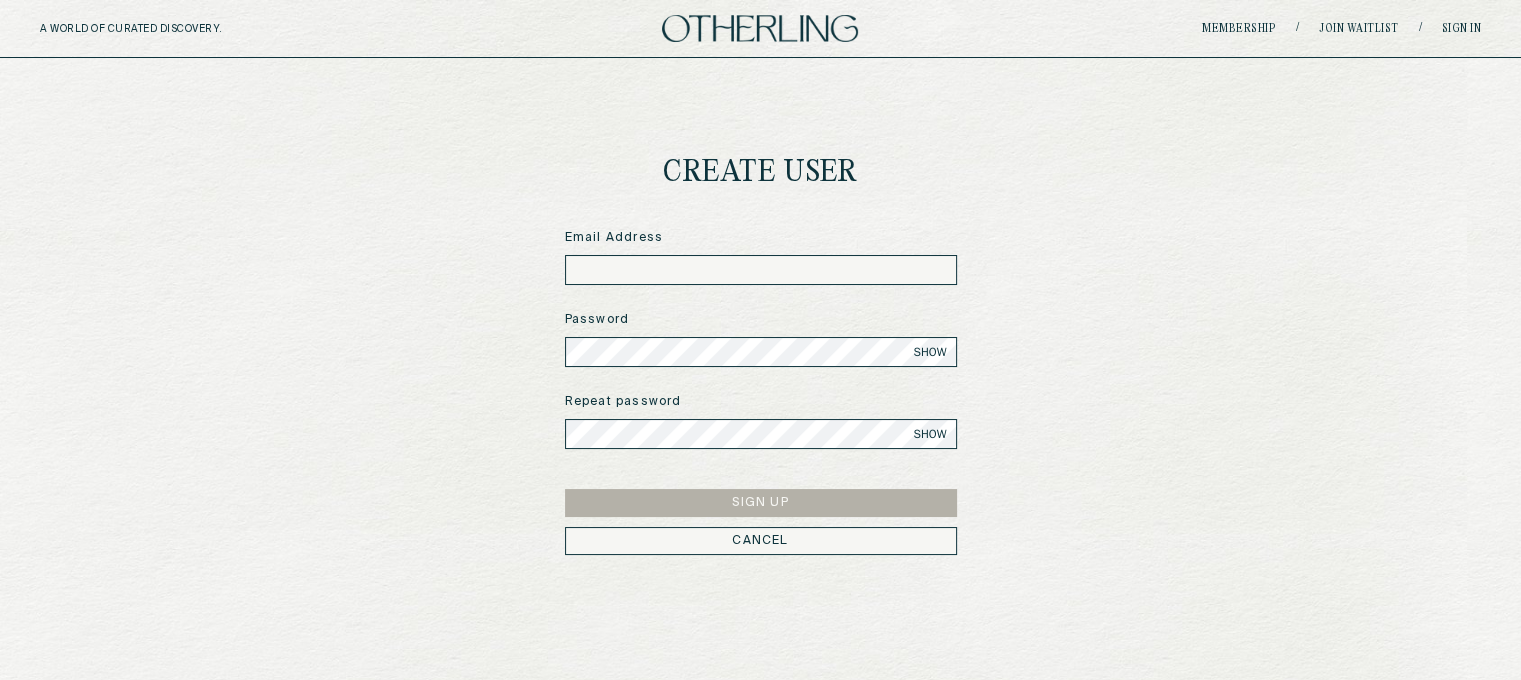 type on "**********" 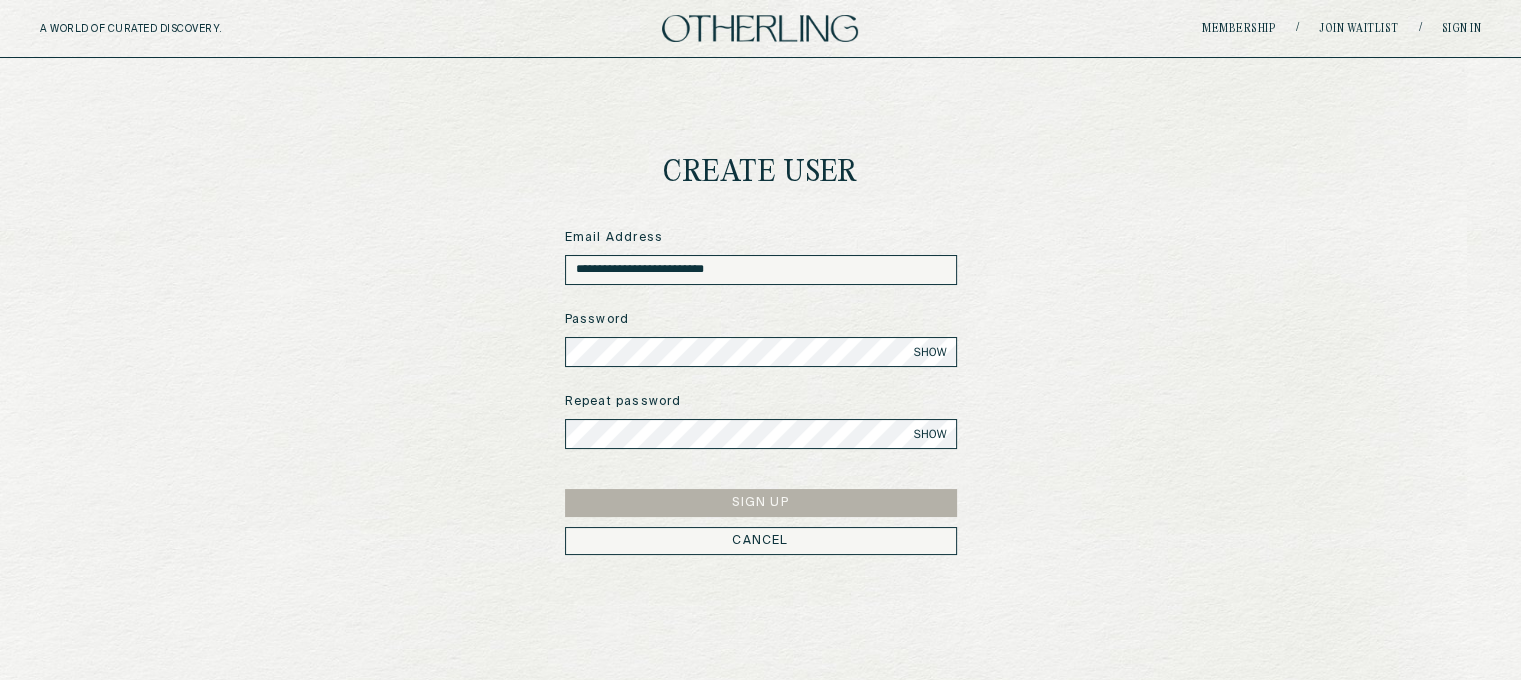 click on "SHOW" at bounding box center [929, 352] 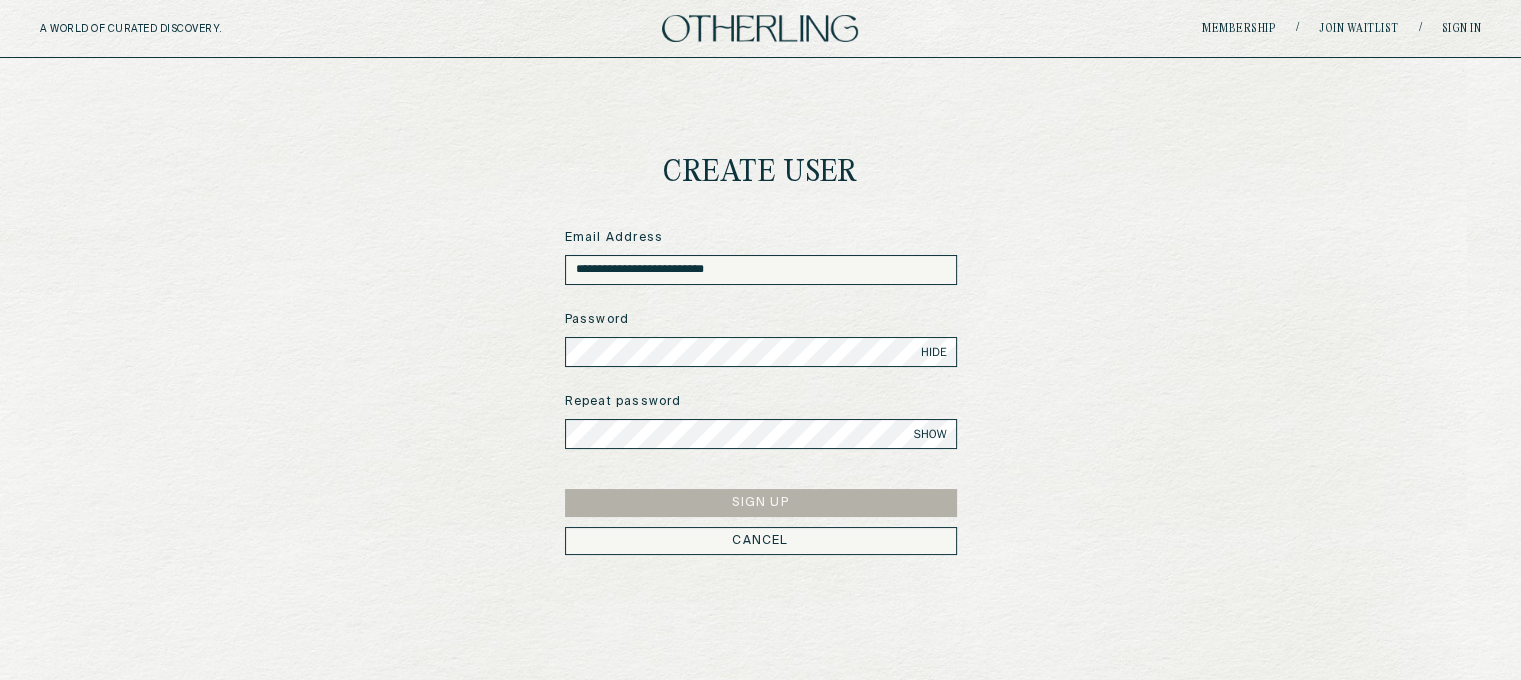 click on "**********" at bounding box center [760, 404] 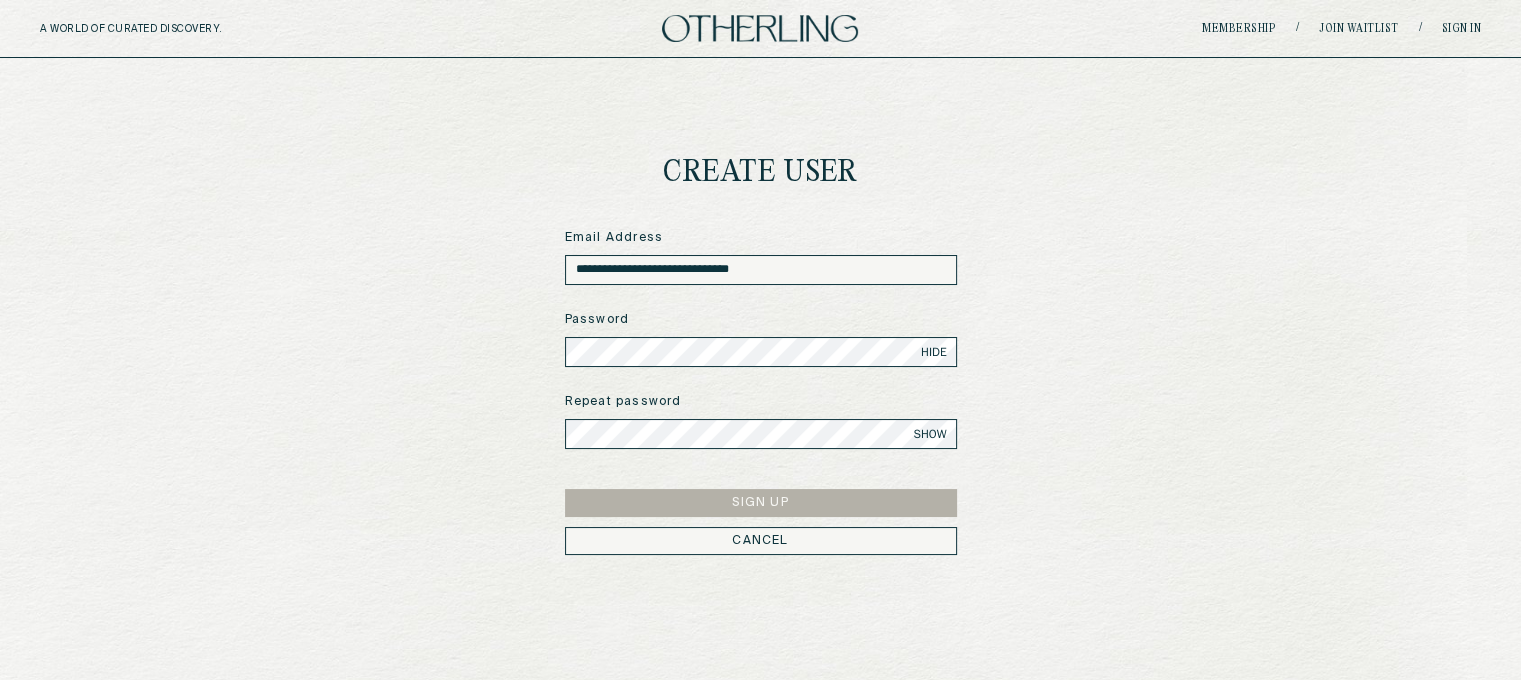 type on "**********" 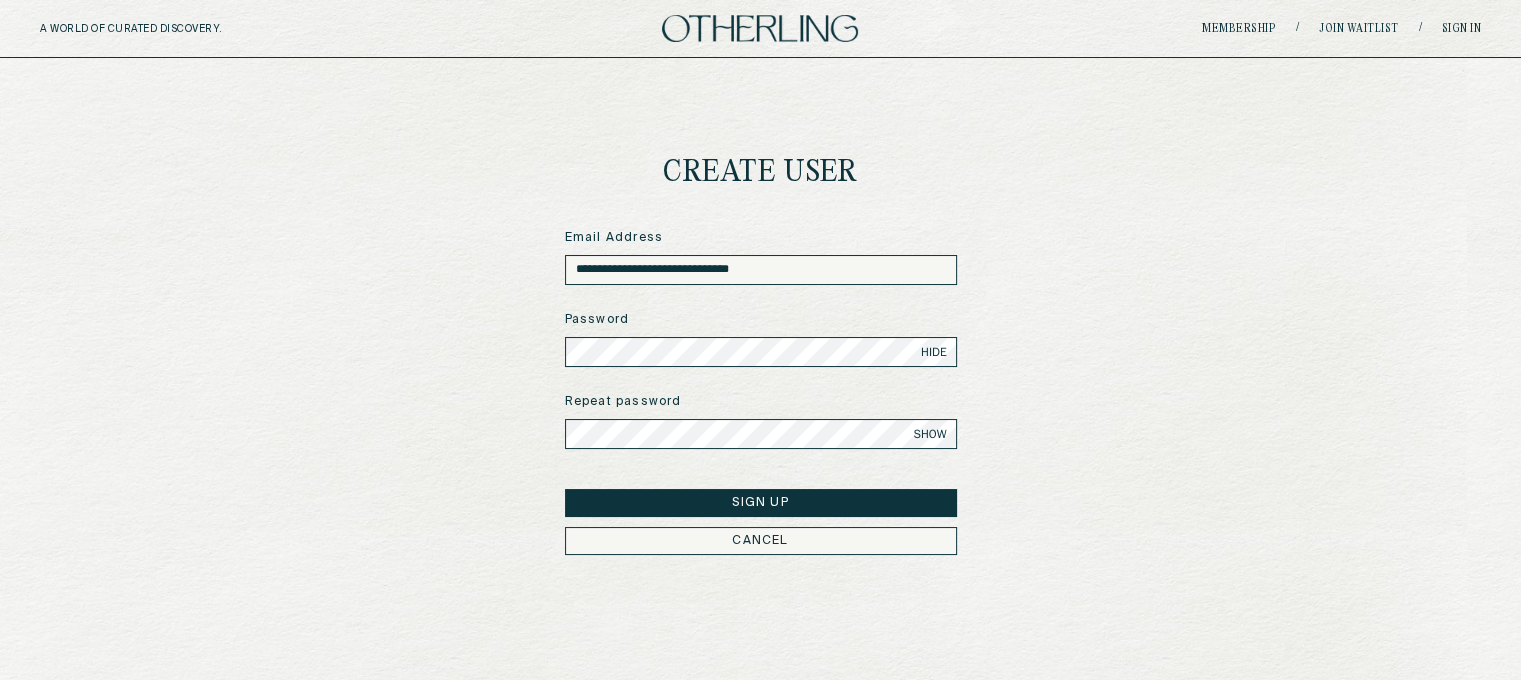 click on "Sign Up" at bounding box center [761, 503] 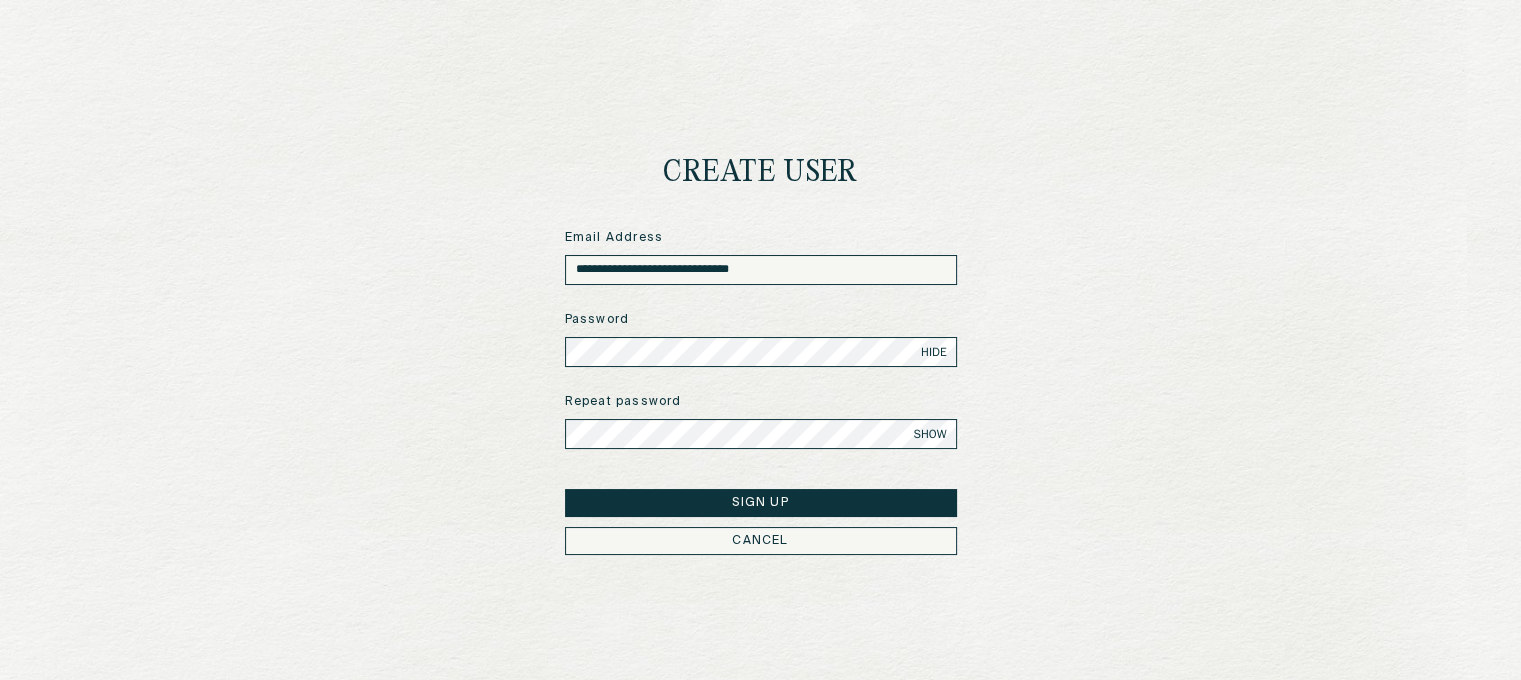 select on "****" 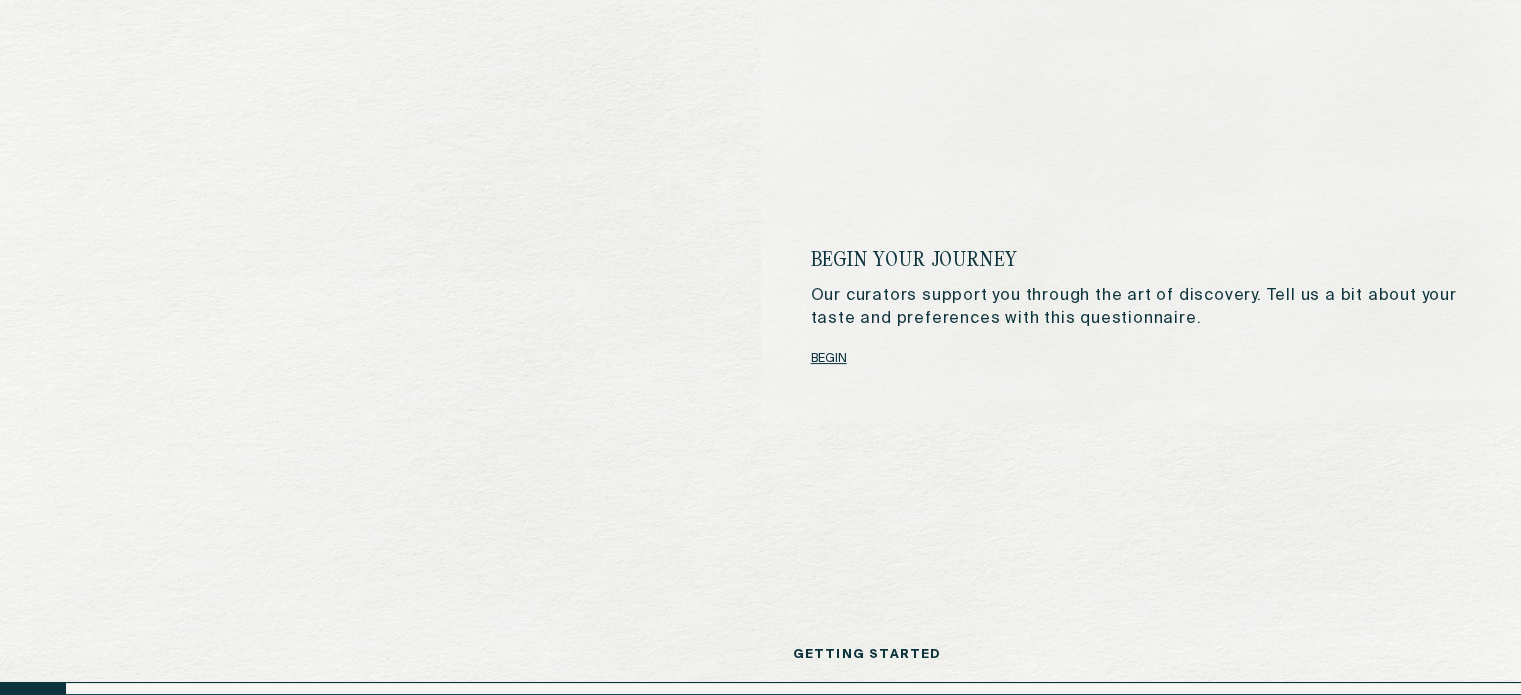 scroll, scrollTop: 394, scrollLeft: 0, axis: vertical 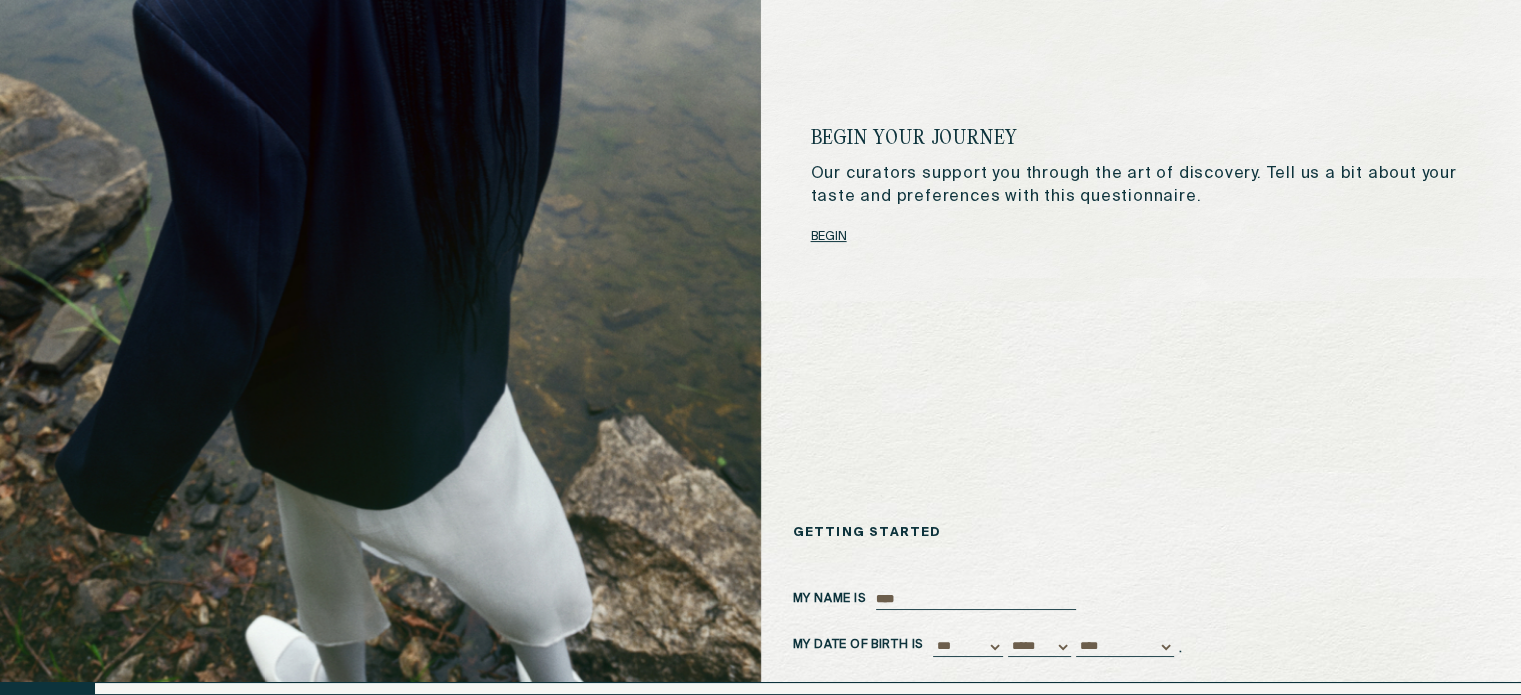 click on "begin" at bounding box center [829, 237] 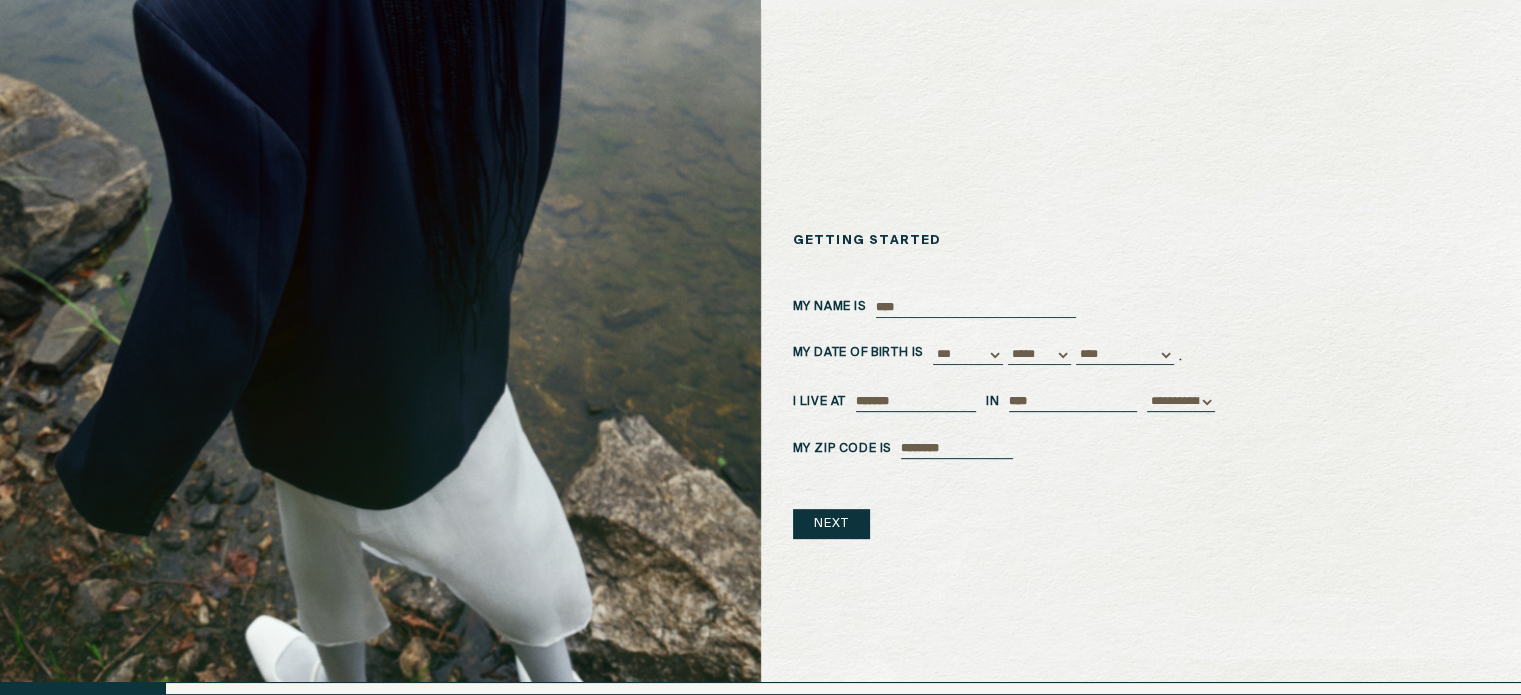 scroll, scrollTop: 695, scrollLeft: 0, axis: vertical 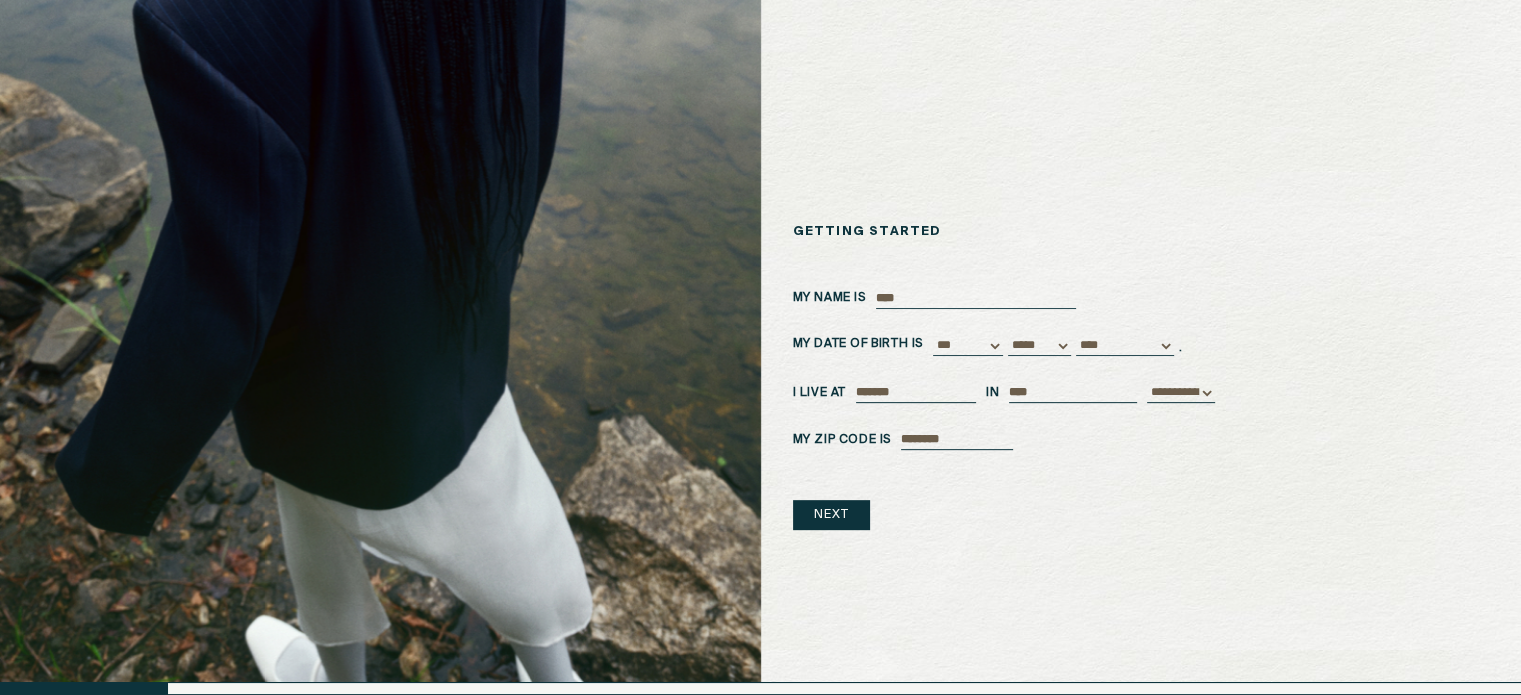 click at bounding box center [976, 299] 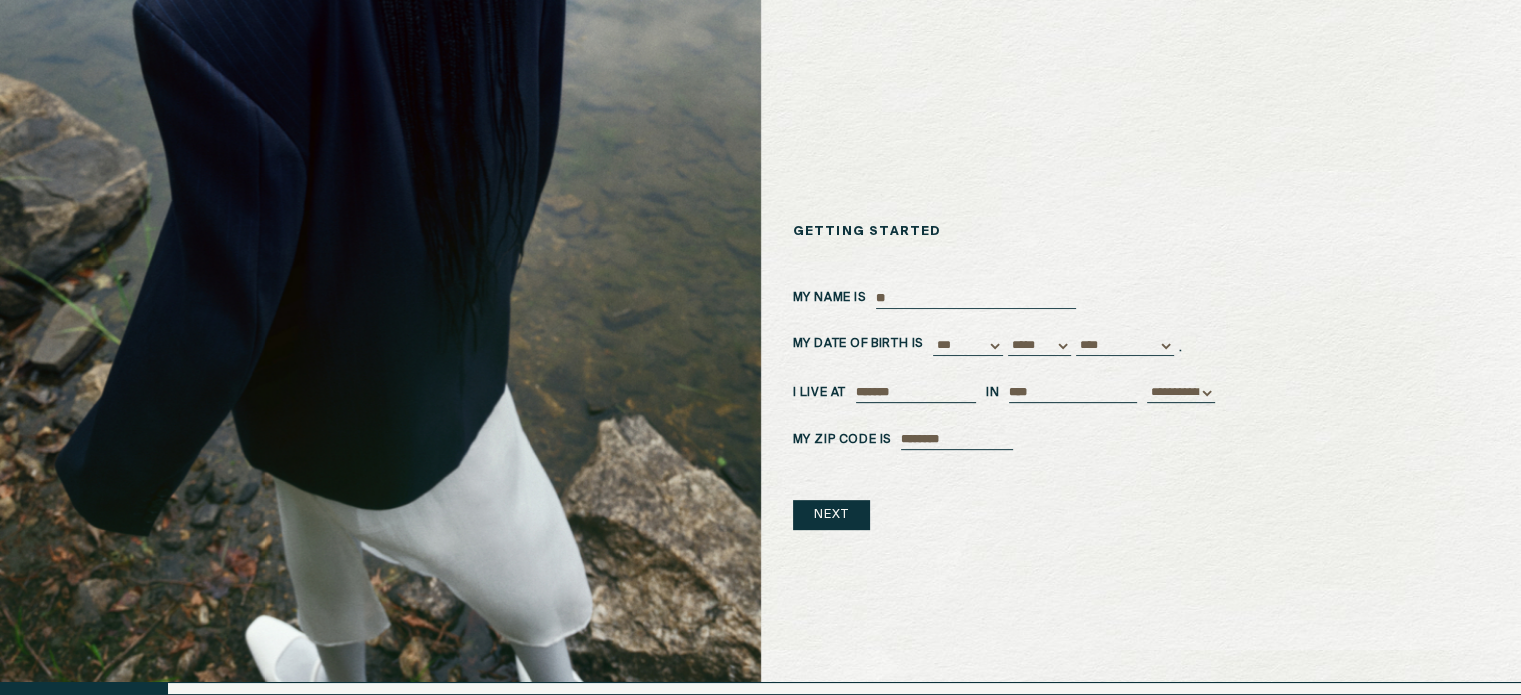 type on "*" 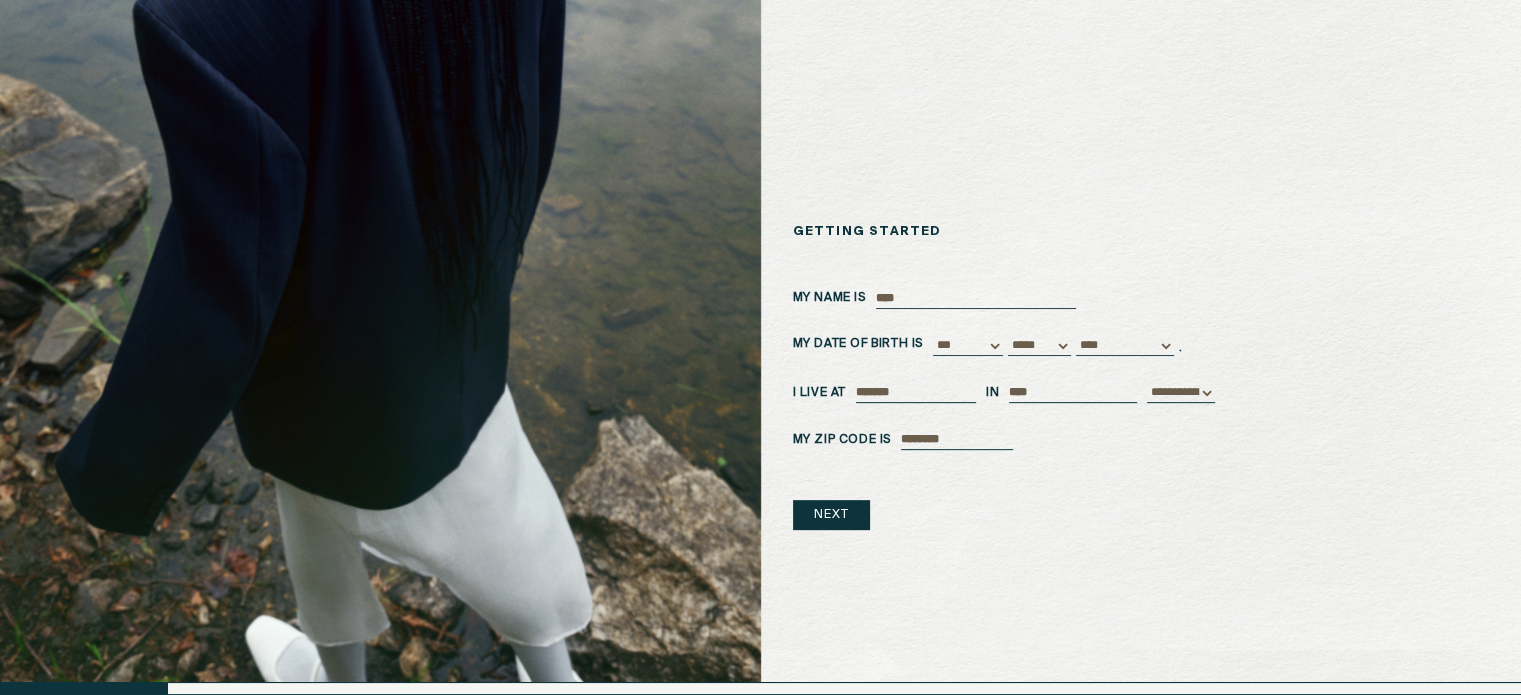 type on "*" 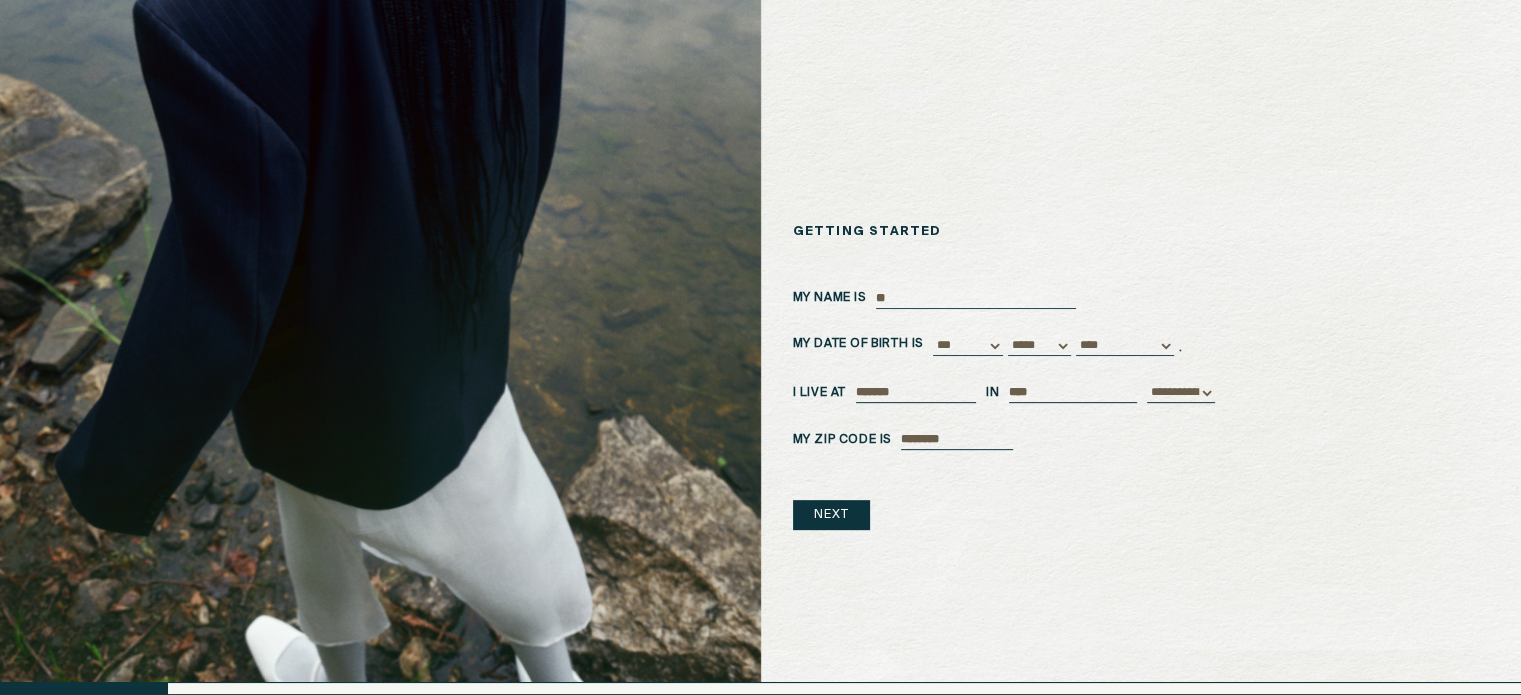 type on "*" 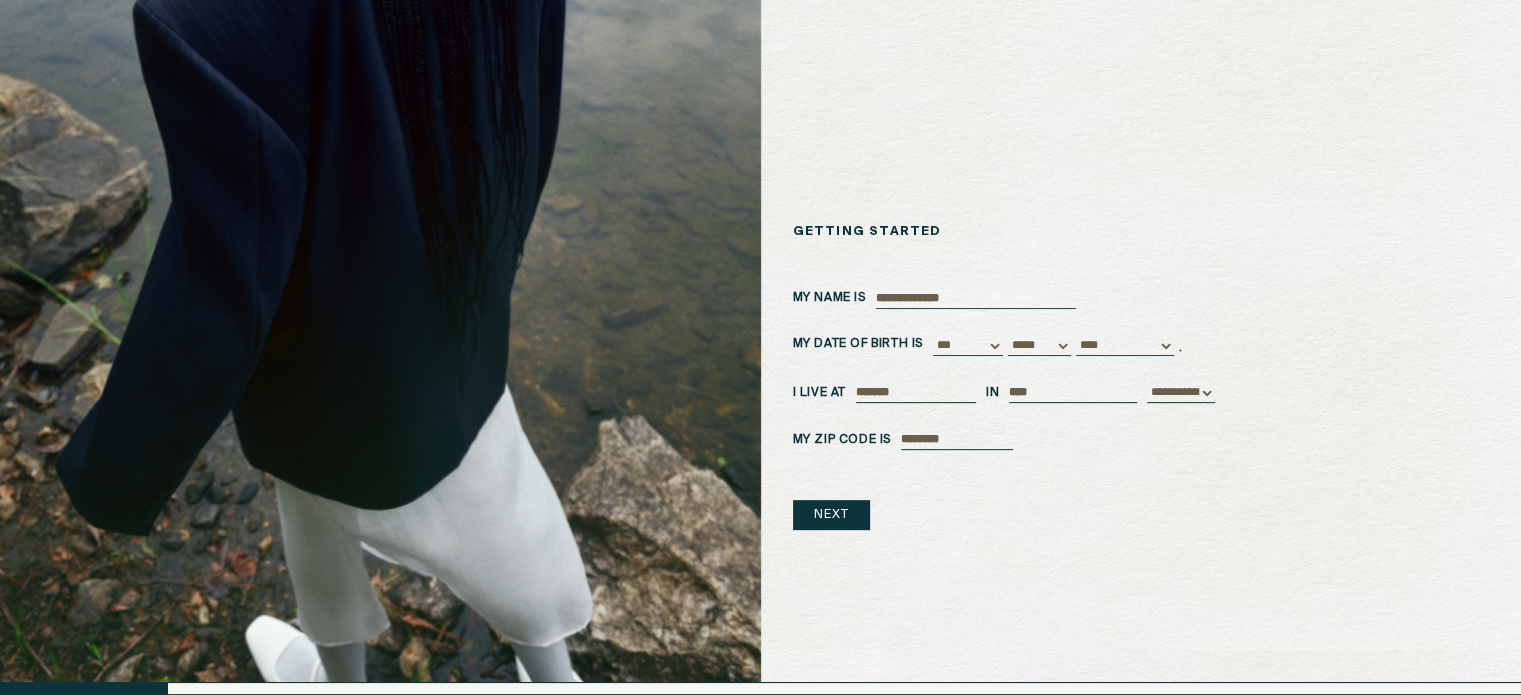 type on "**********" 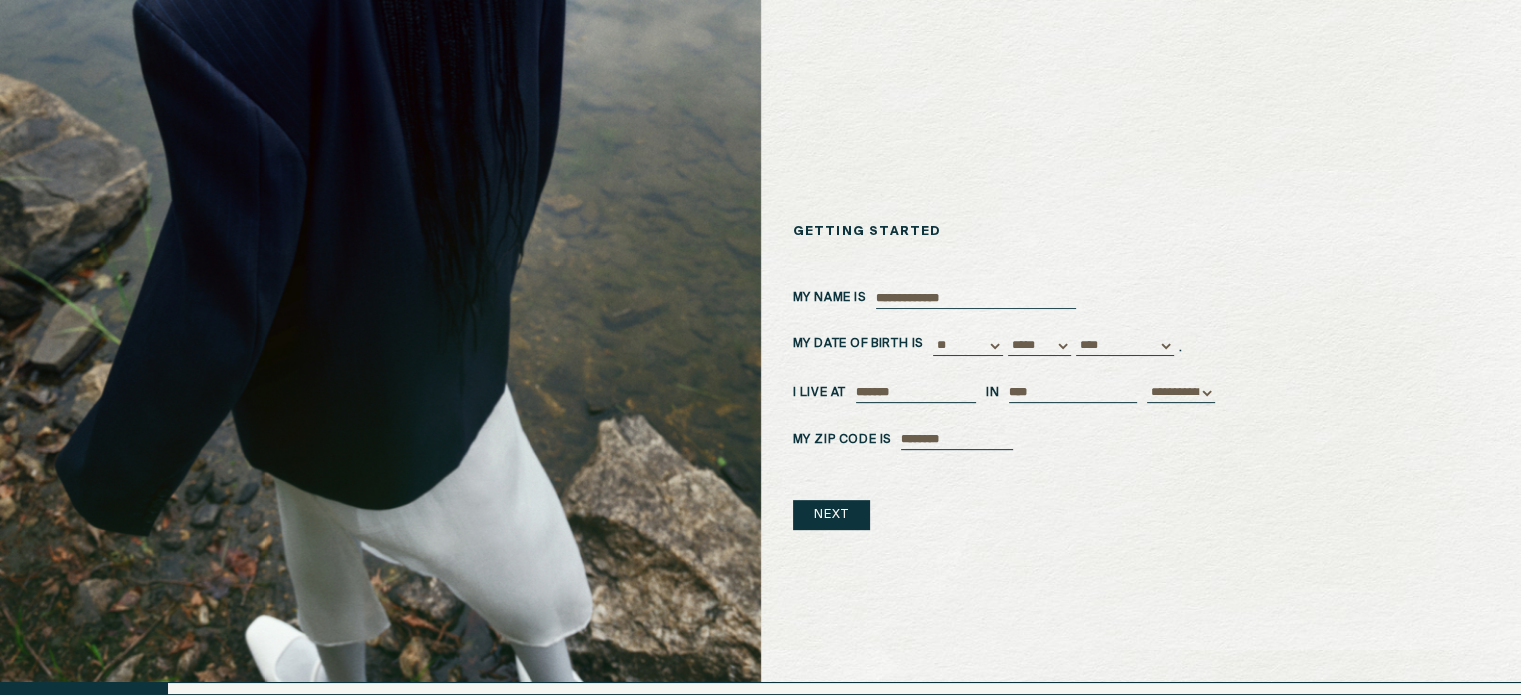 click on "*** * * * * * * * * * ** ** ** ** ** ** ** ** ** ** ** ** ** ** ** ** ** ** ** ** ** **" at bounding box center [968, 346] 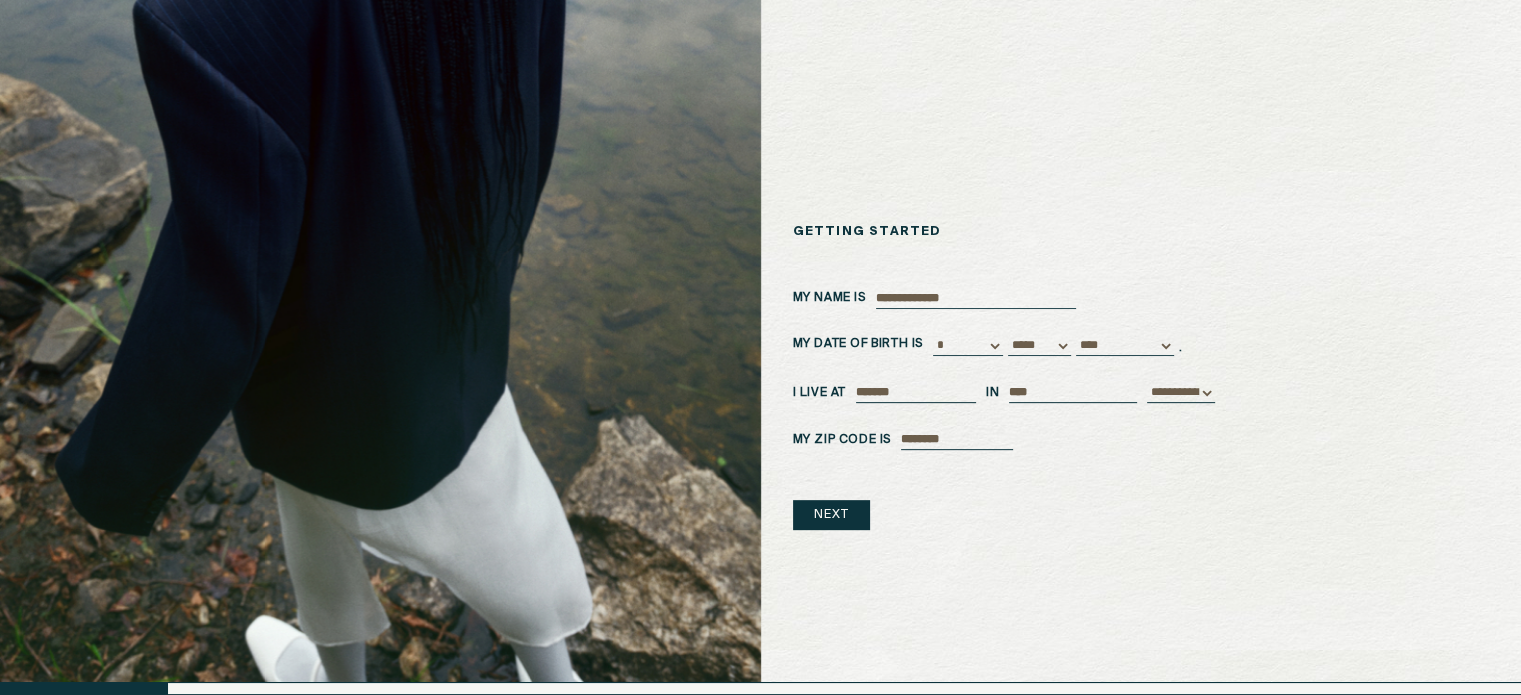 click on "*** * * * * * * * * * ** ** ** ** ** ** ** ** ** ** ** ** ** ** ** ** ** ** ** ** ** **" at bounding box center [968, 346] 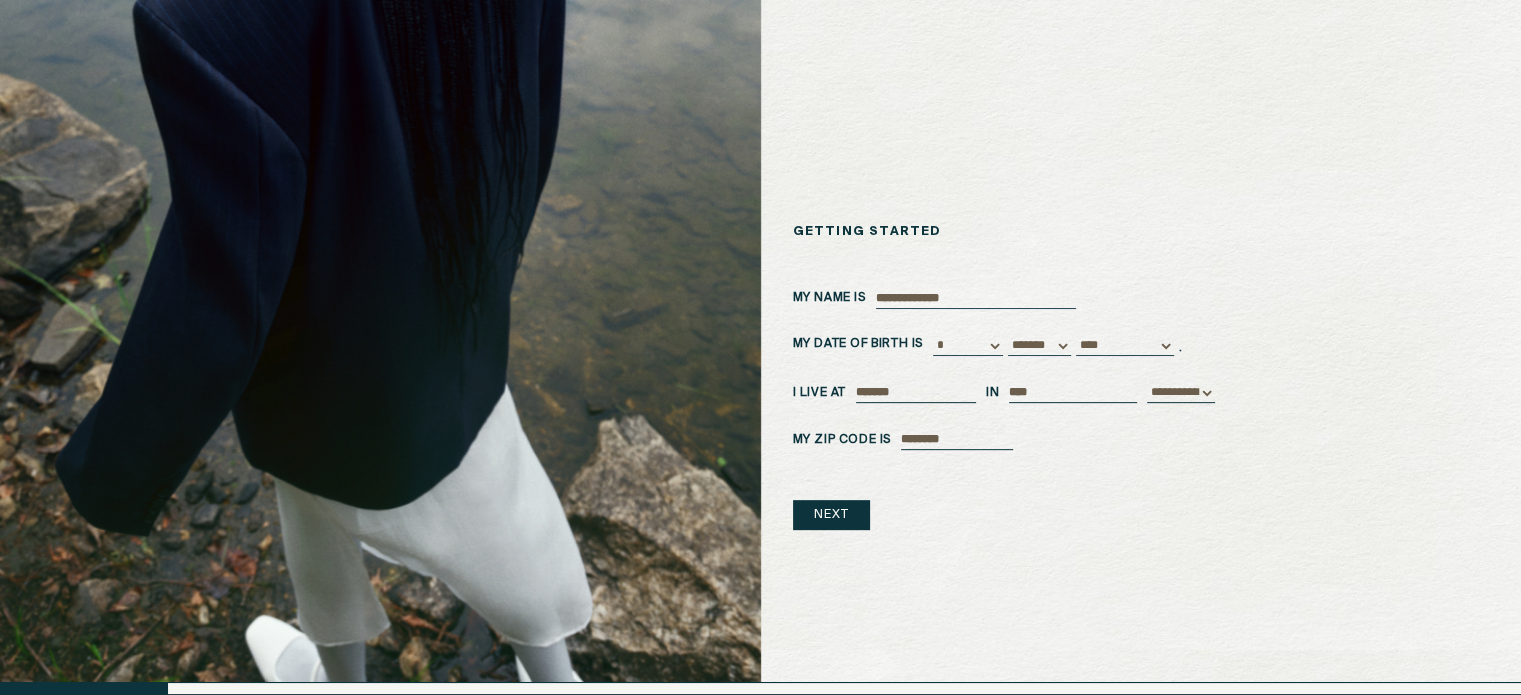 click on "***** ******* ******** ***** ***** *** **** **** ****** ********* ******* ******** ********" at bounding box center [1039, 346] 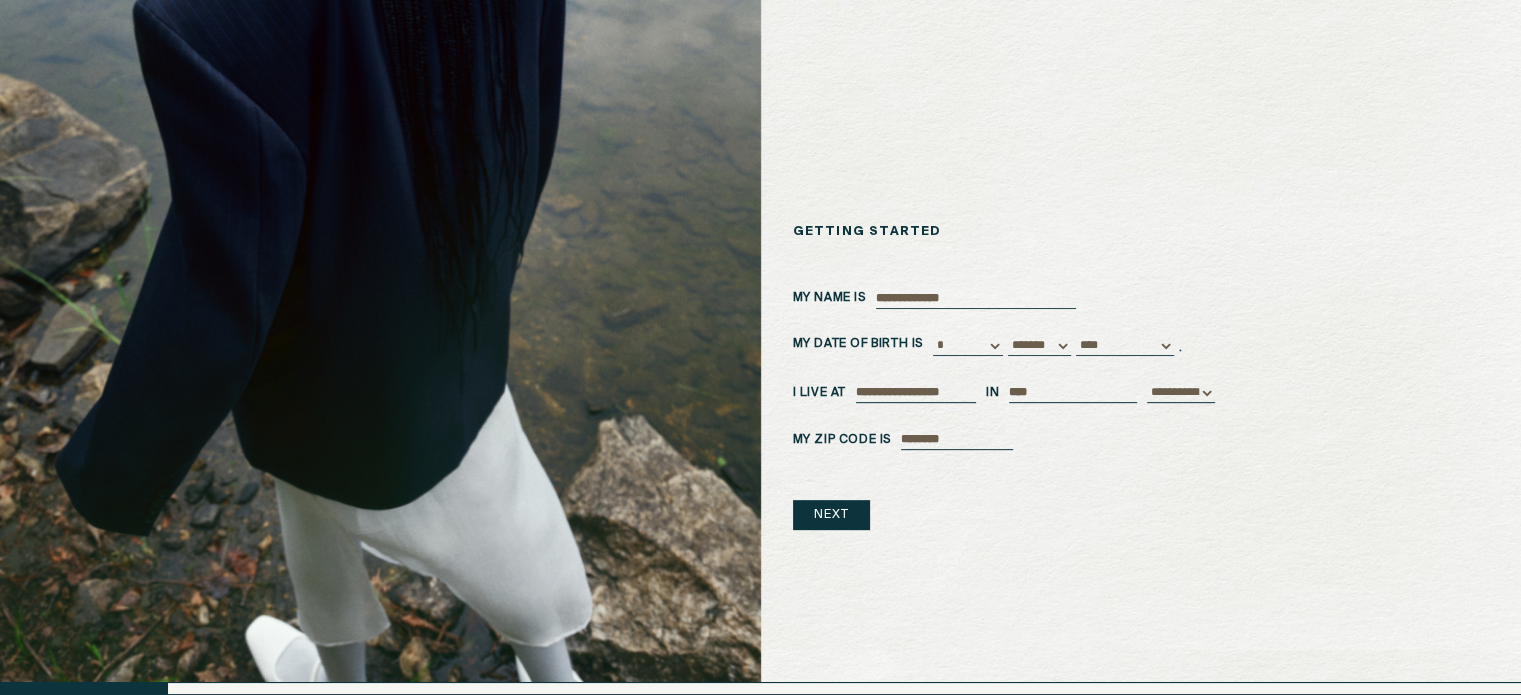 type on "**********" 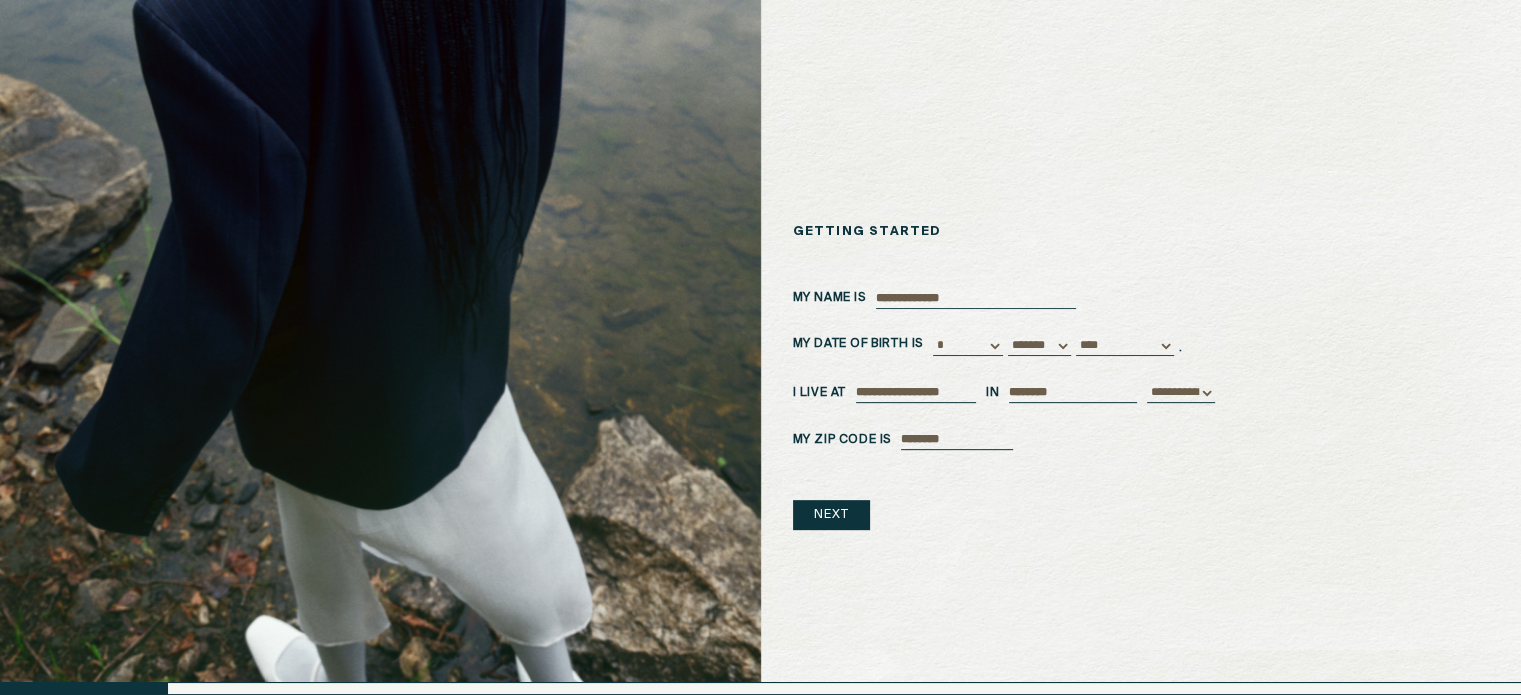 type on "********" 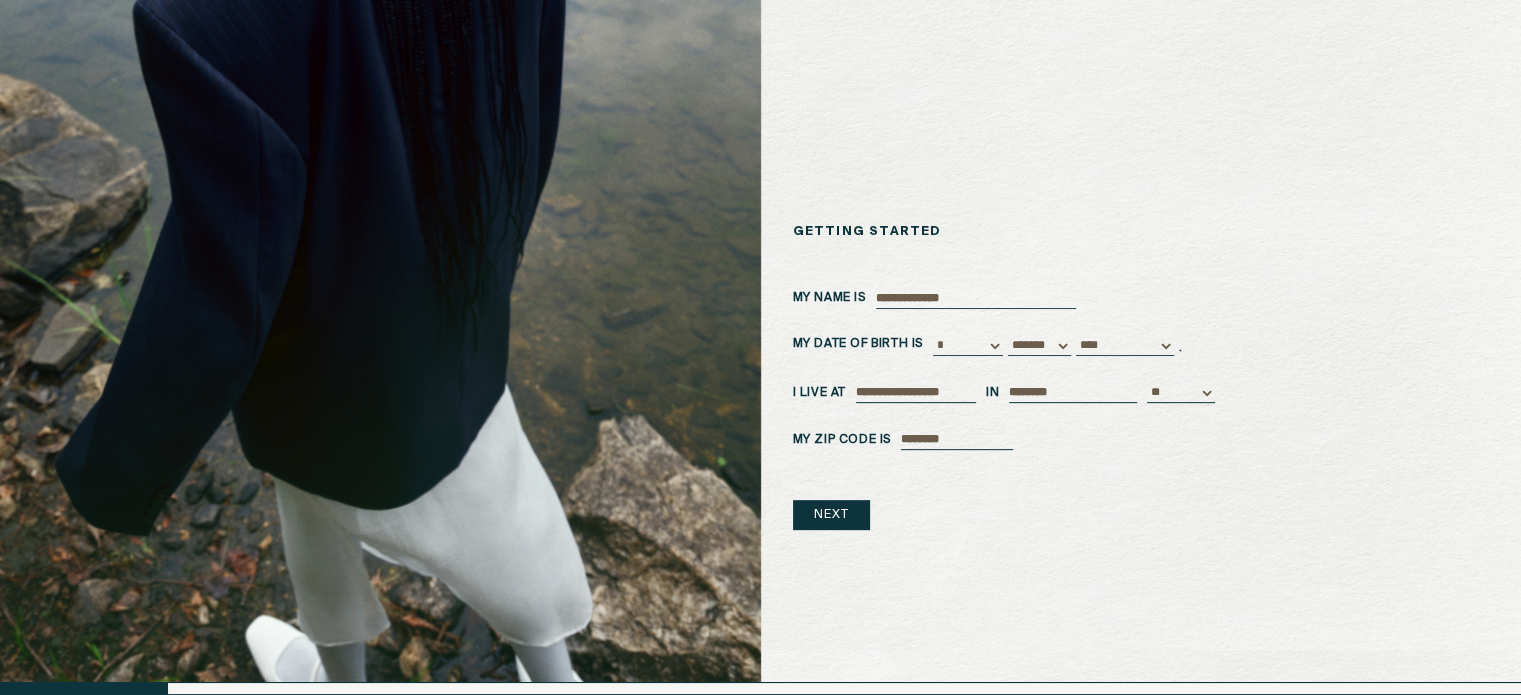 click on "**********" at bounding box center (1181, 393) 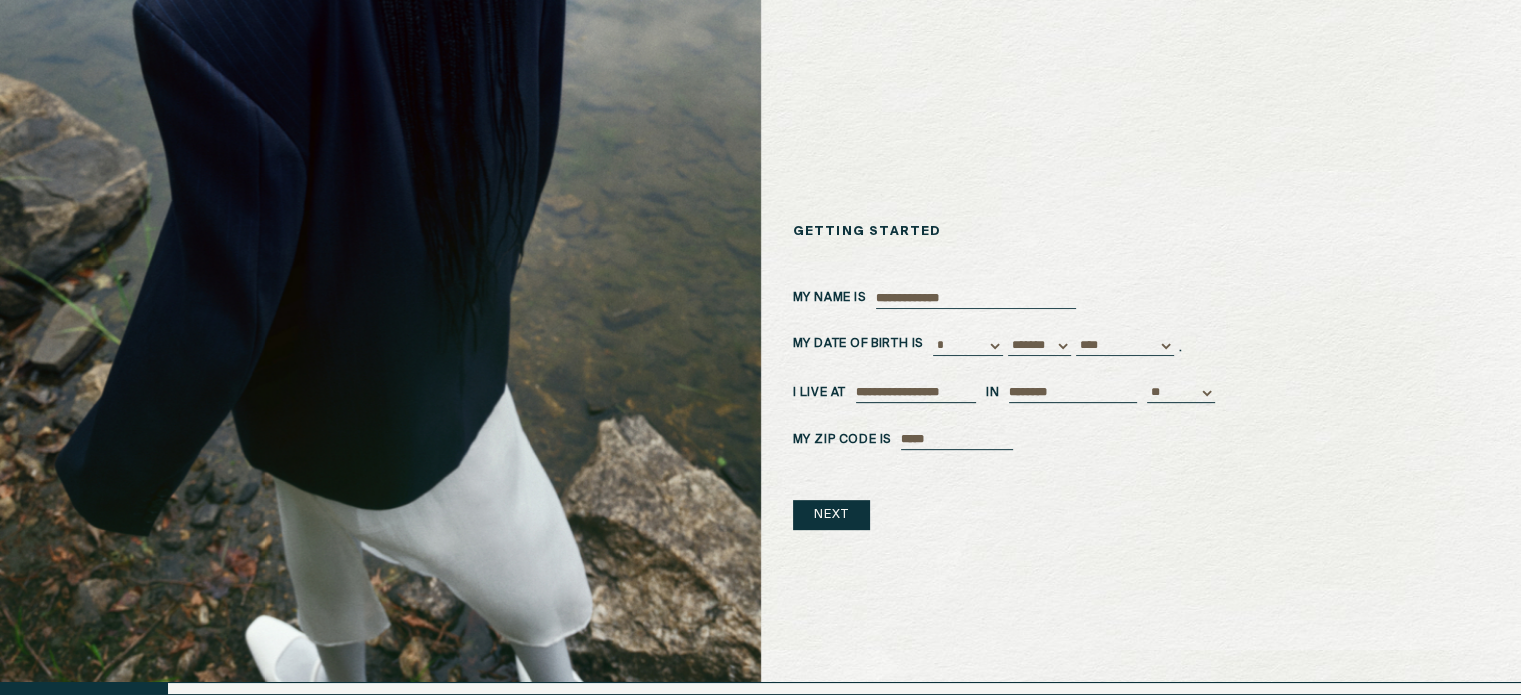 type on "*****" 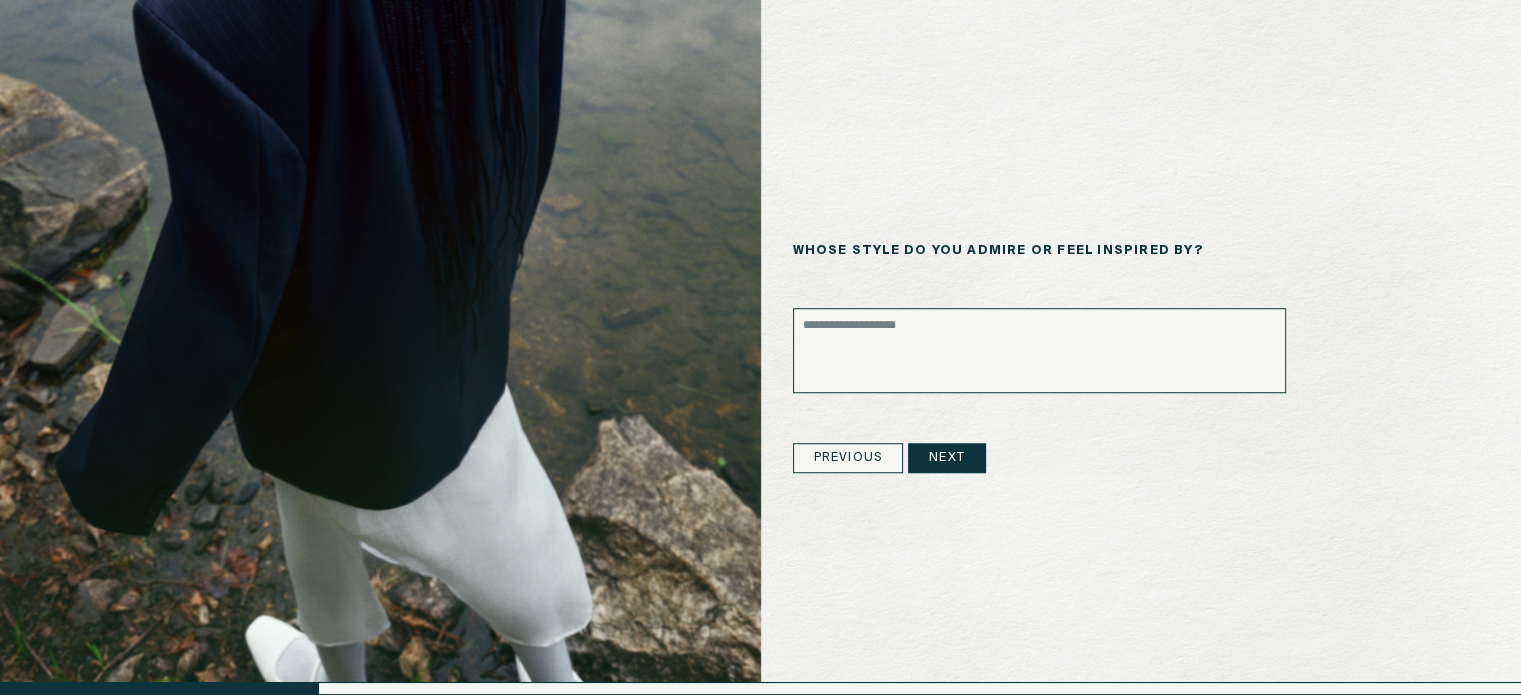 scroll, scrollTop: 1422, scrollLeft: 0, axis: vertical 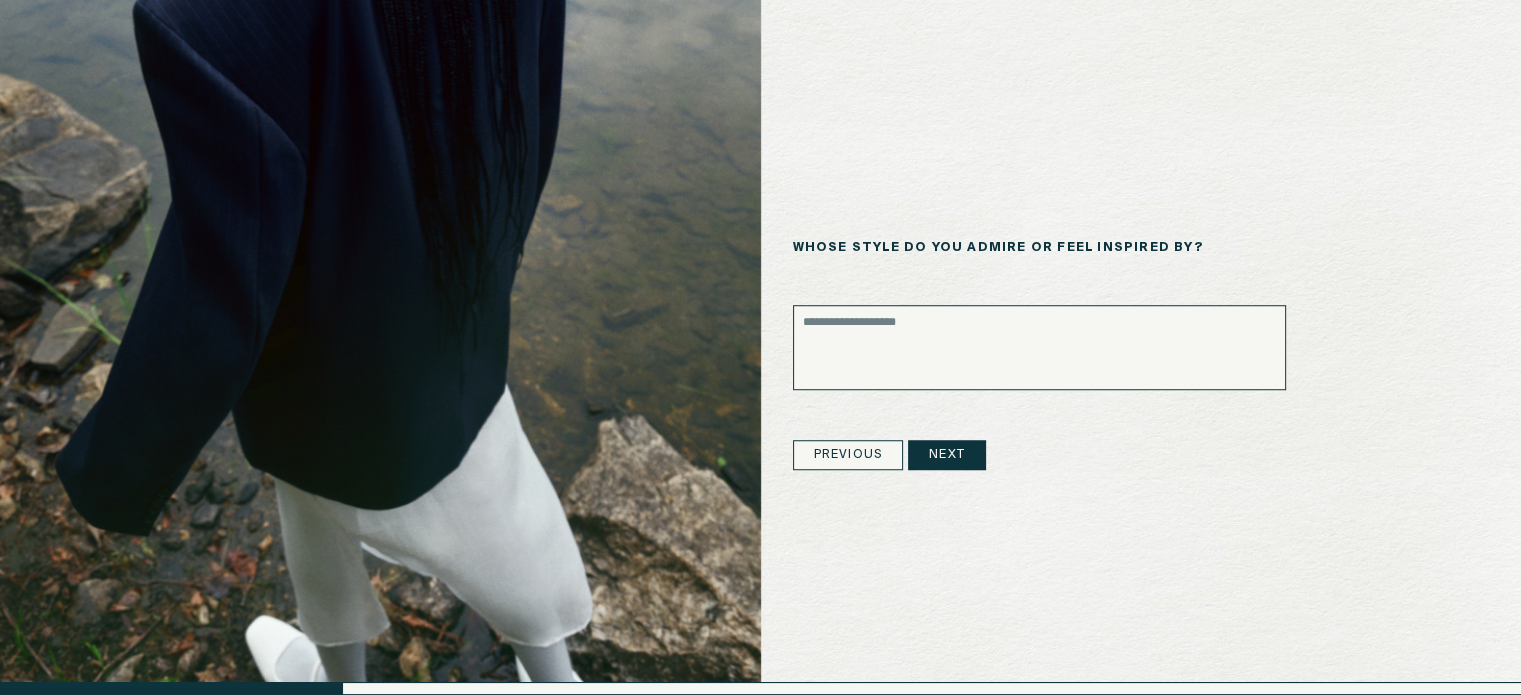 click at bounding box center (1039, 347) 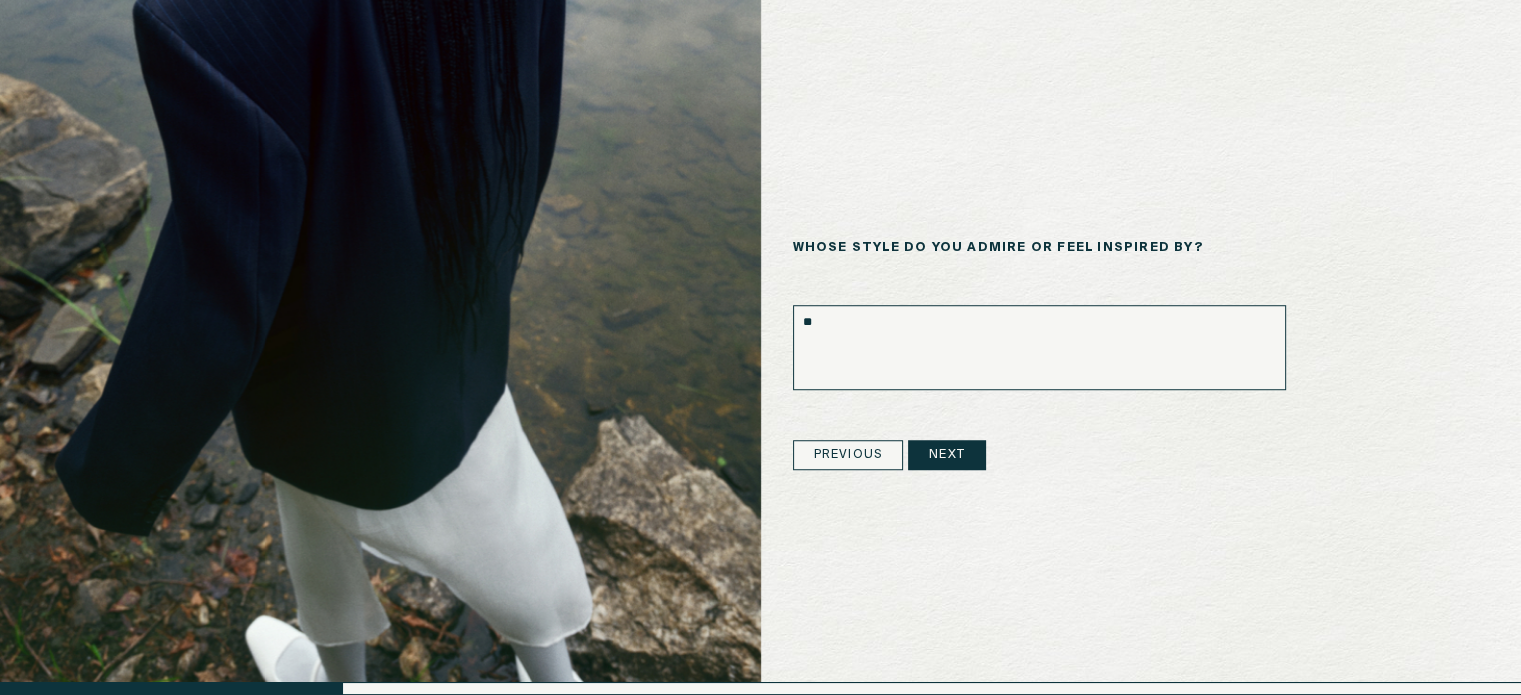 type on "*" 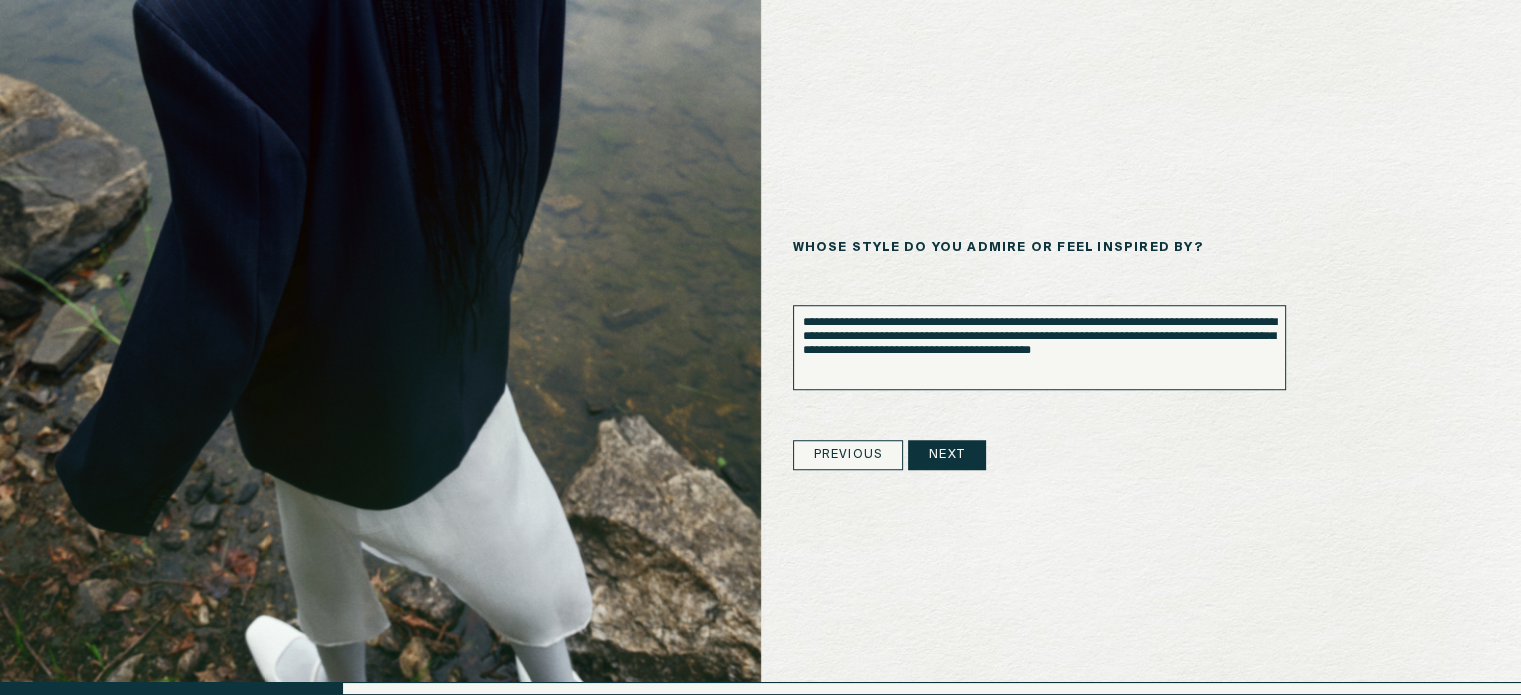 type on "**********" 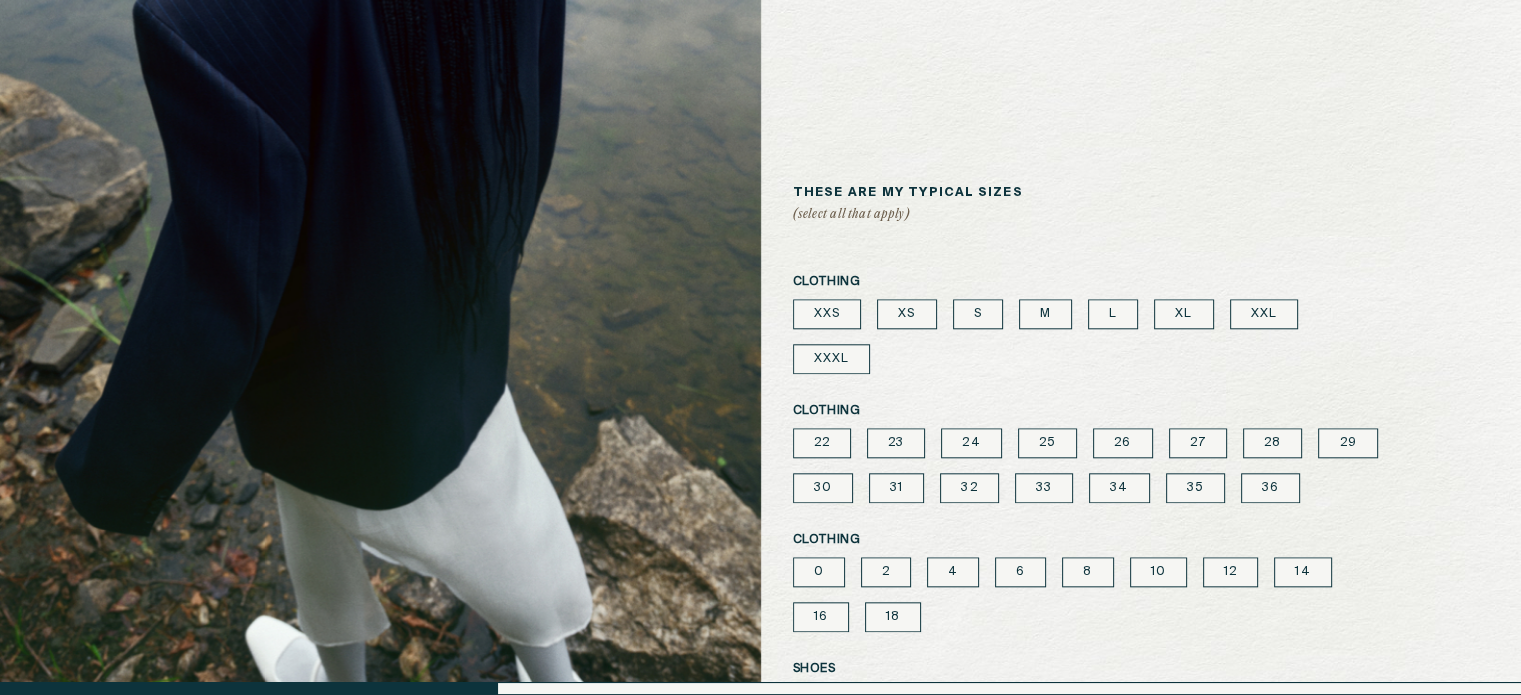 scroll, scrollTop: 2133, scrollLeft: 0, axis: vertical 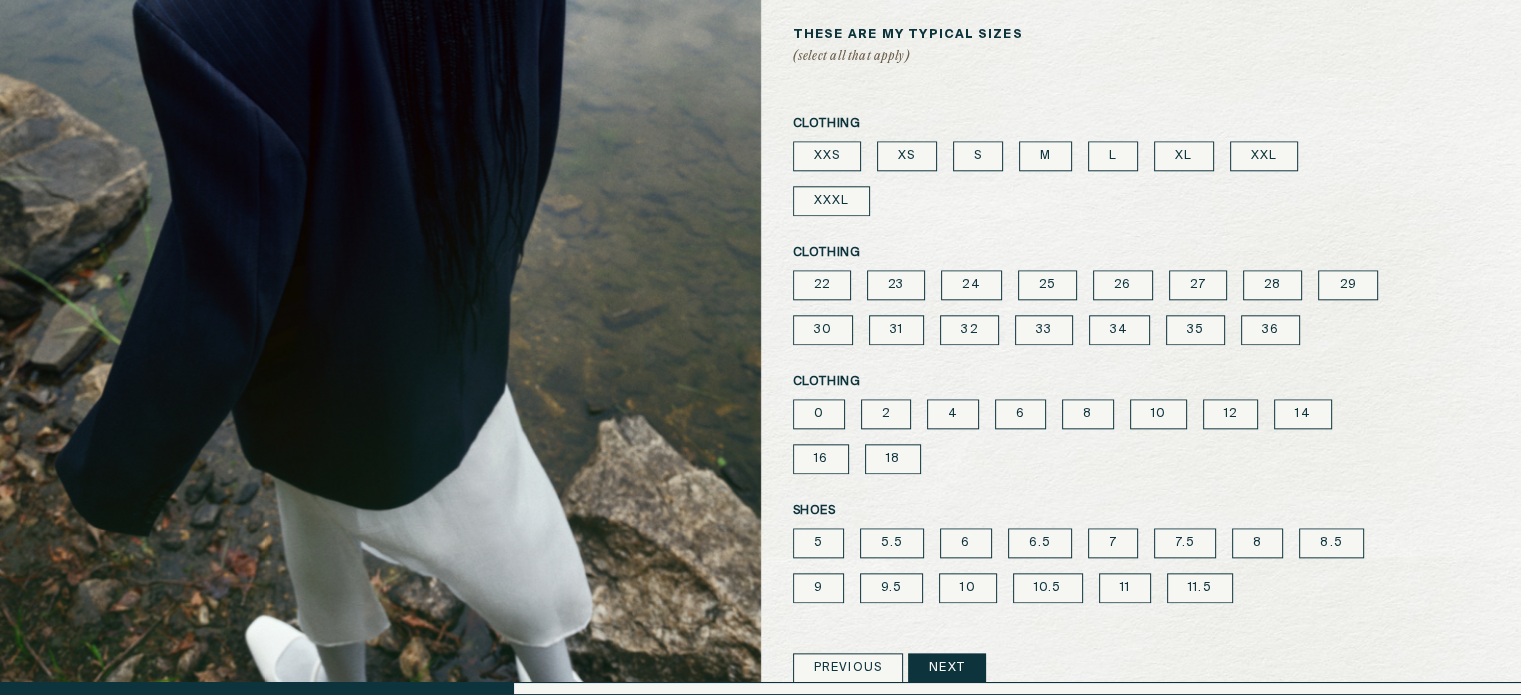 click on "S" at bounding box center [978, 156] 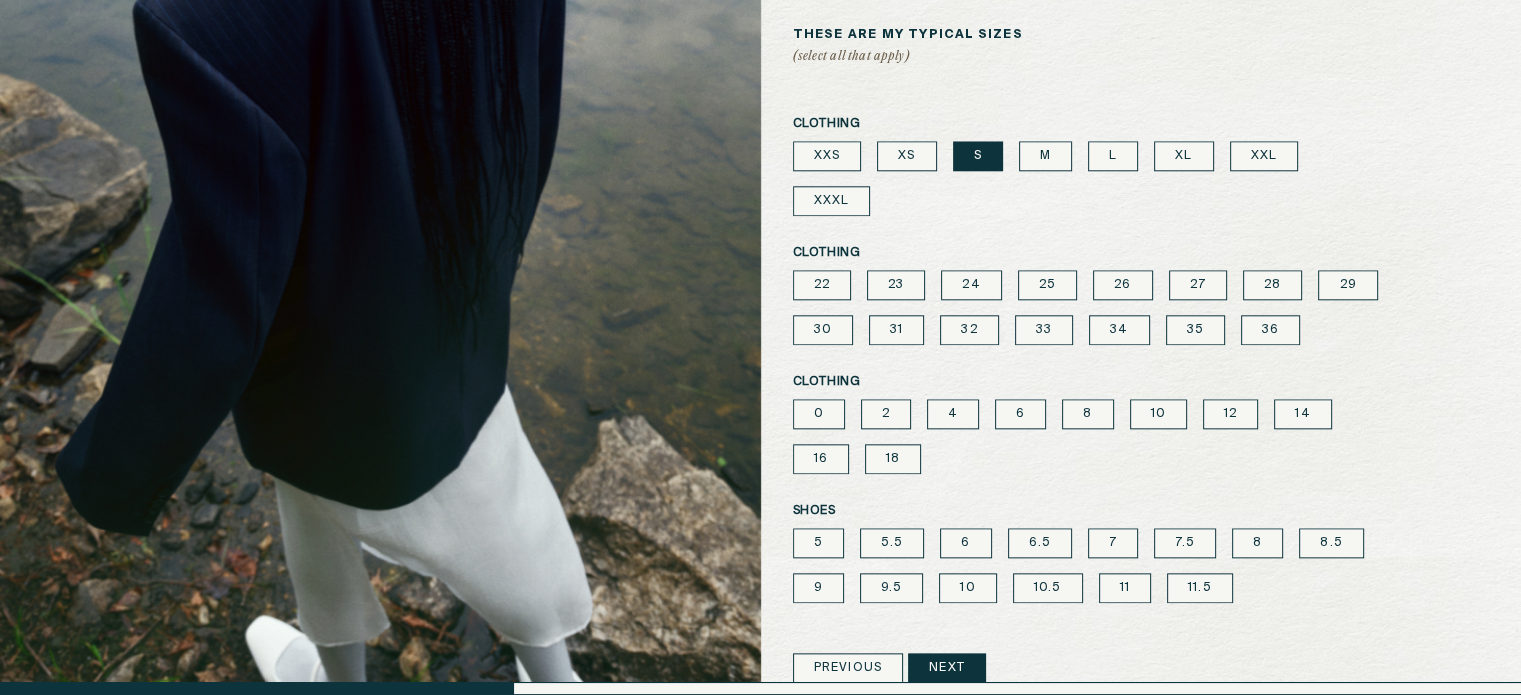 click on "28" at bounding box center (1272, 285) 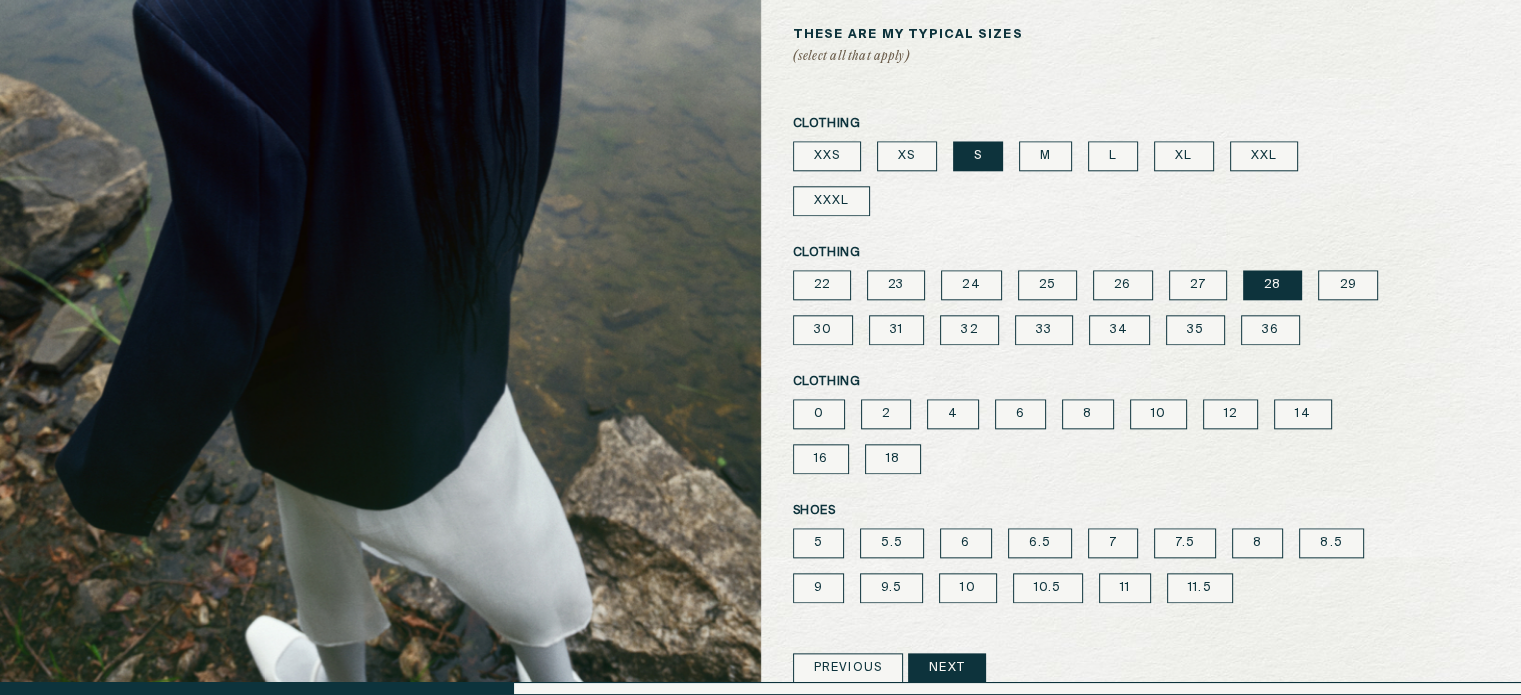 click on "2" at bounding box center (886, 414) 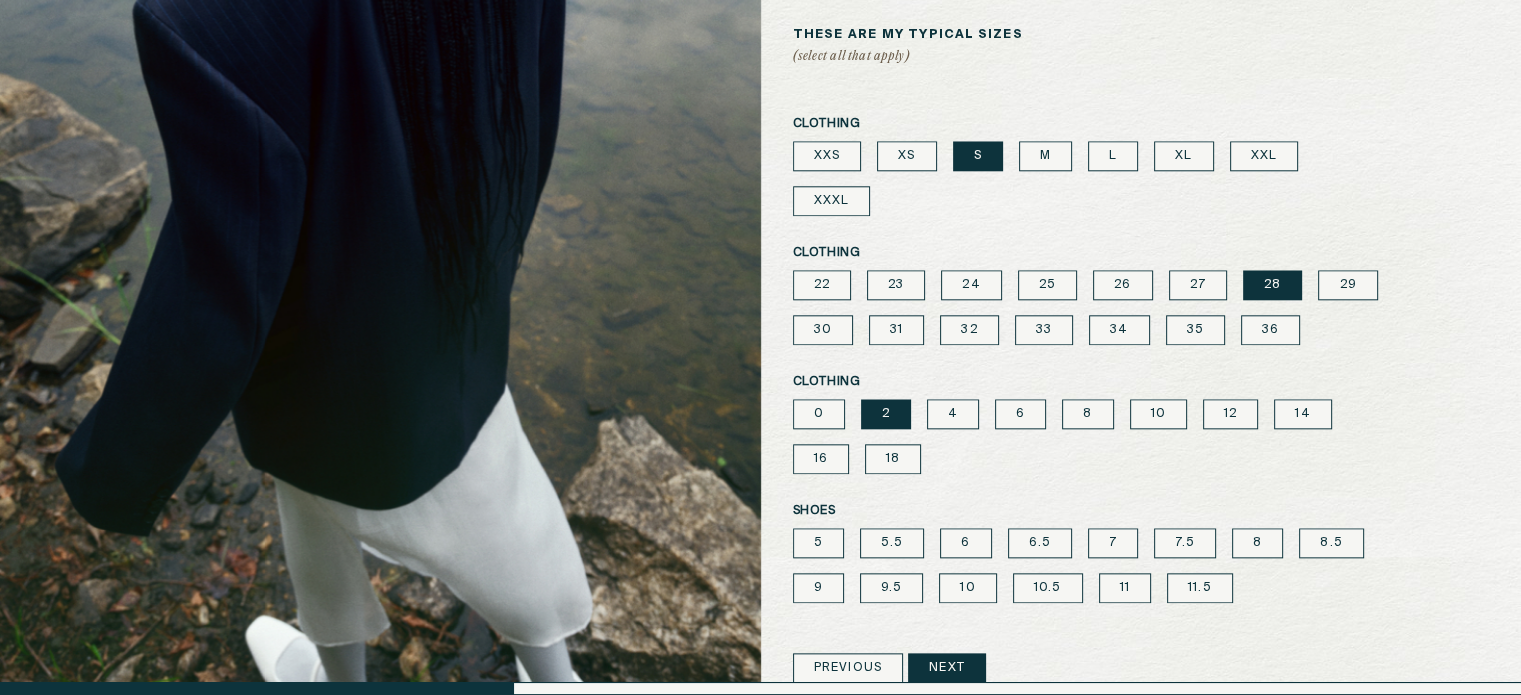 click on "6" at bounding box center (965, 543) 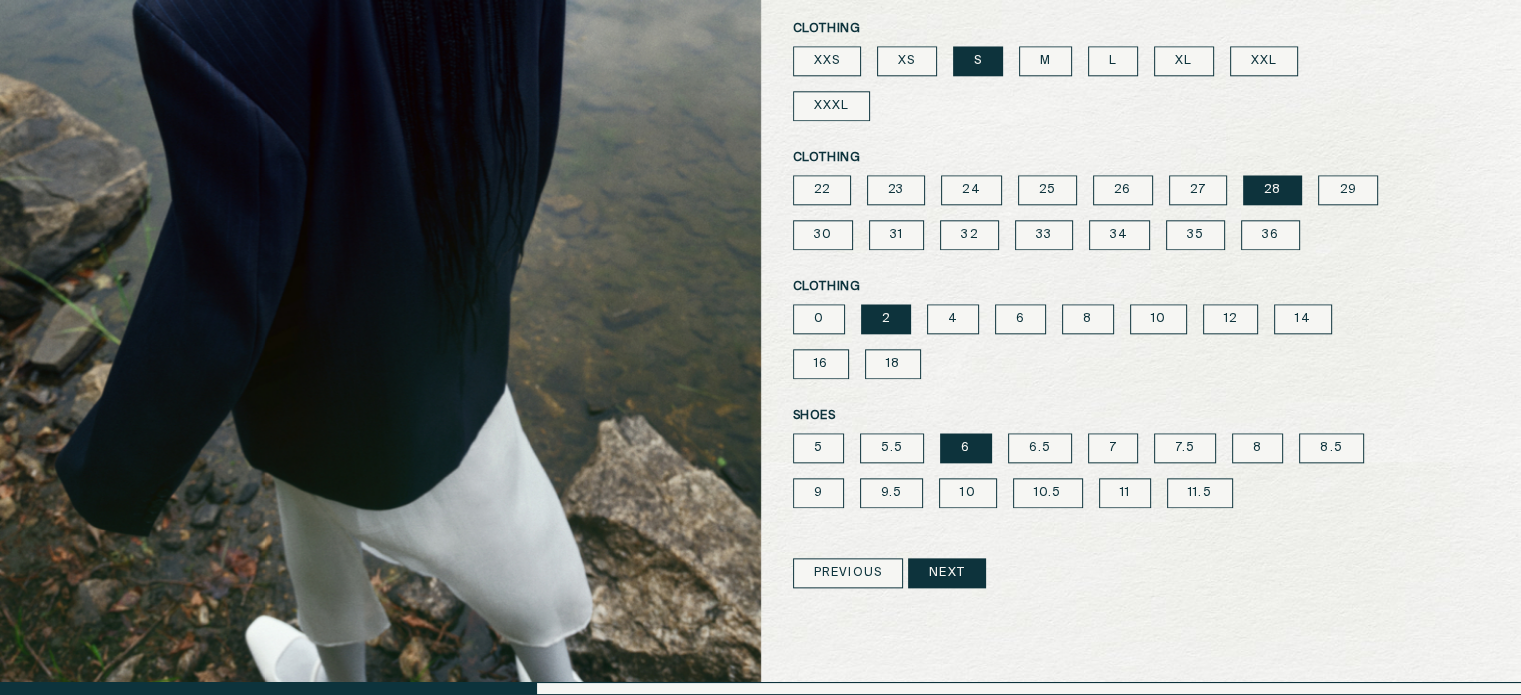 click on "Next" at bounding box center [947, 573] 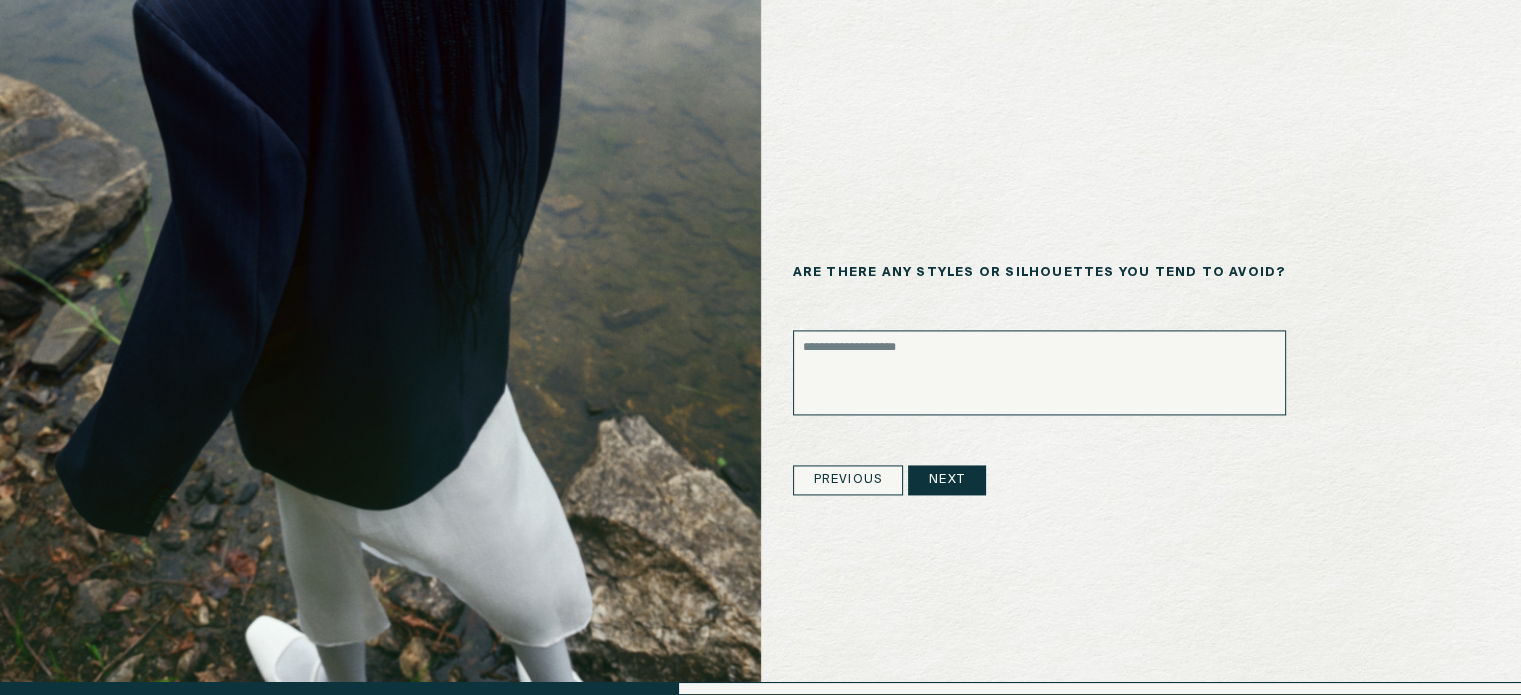scroll, scrollTop: 2844, scrollLeft: 0, axis: vertical 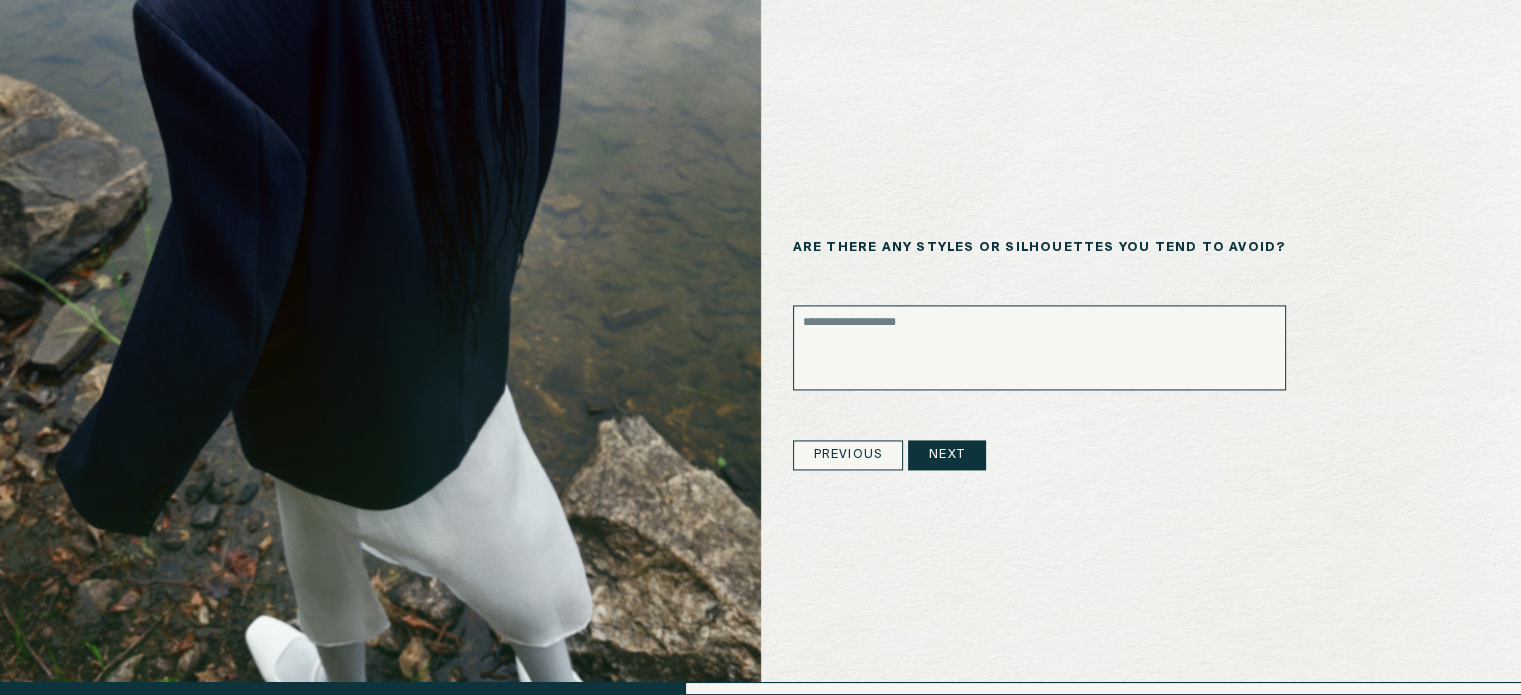 click at bounding box center [1039, 347] 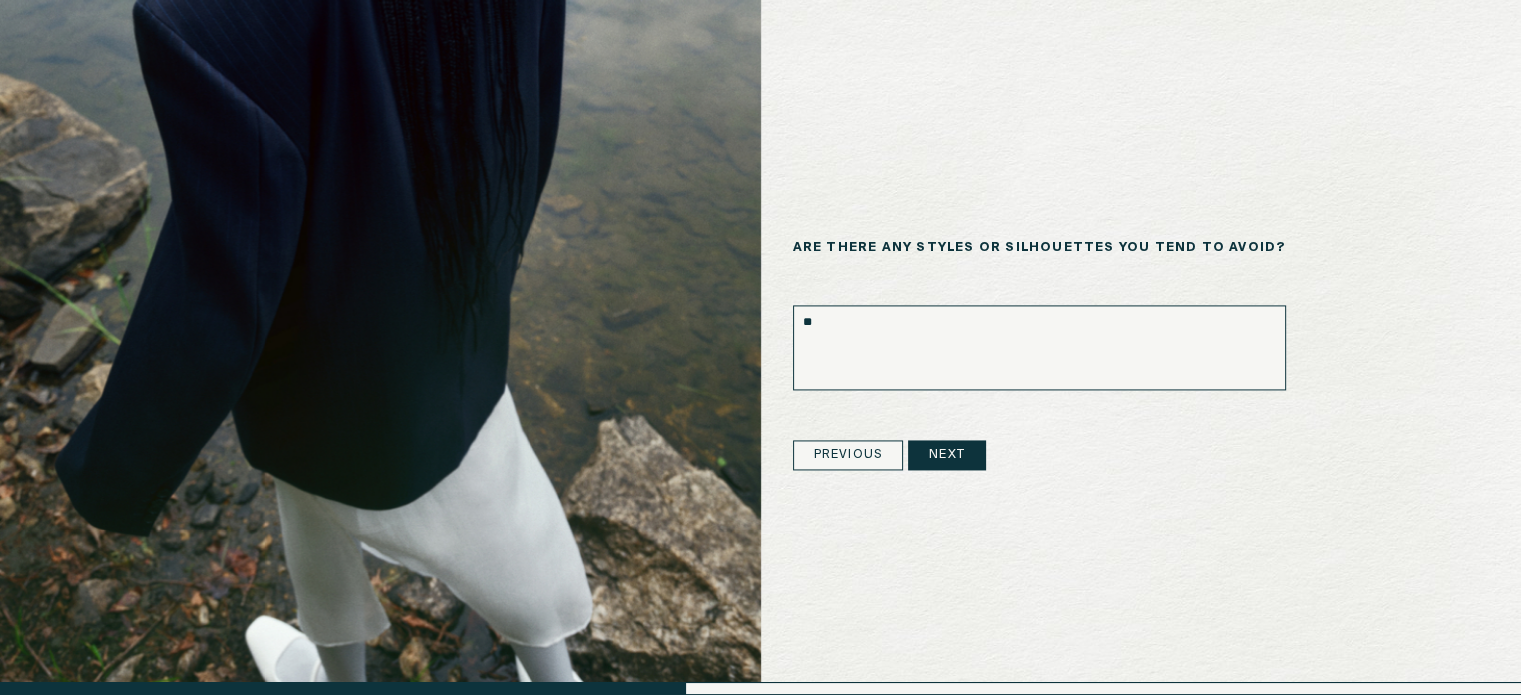 type on "*" 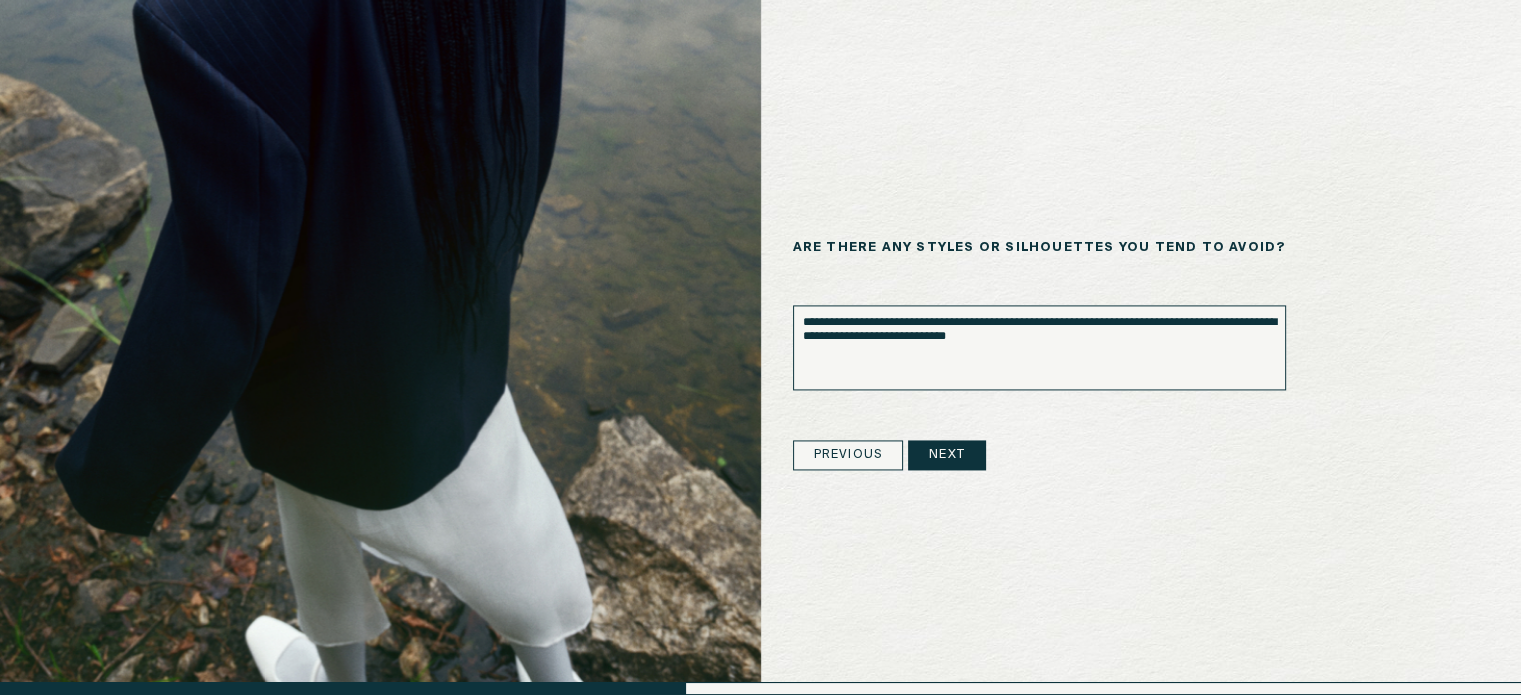 type on "**********" 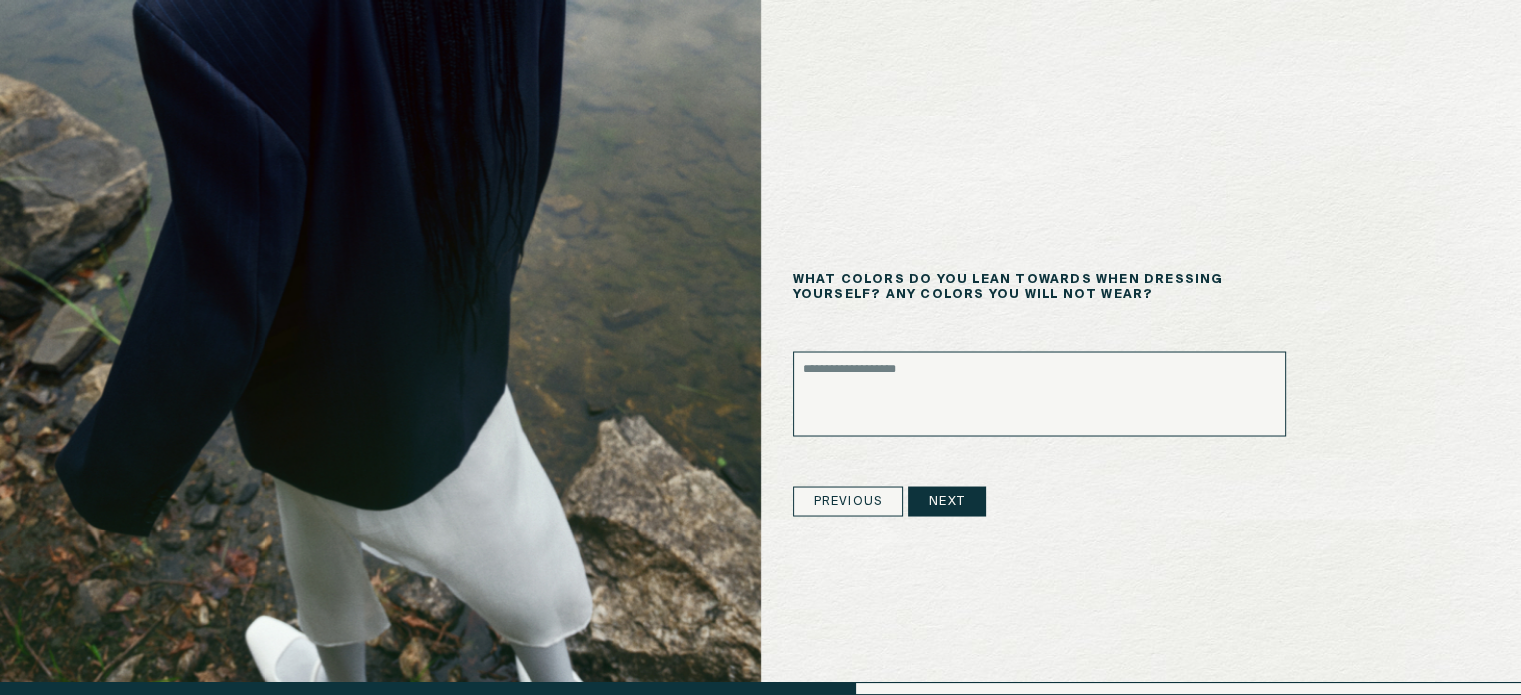 scroll, scrollTop: 3556, scrollLeft: 0, axis: vertical 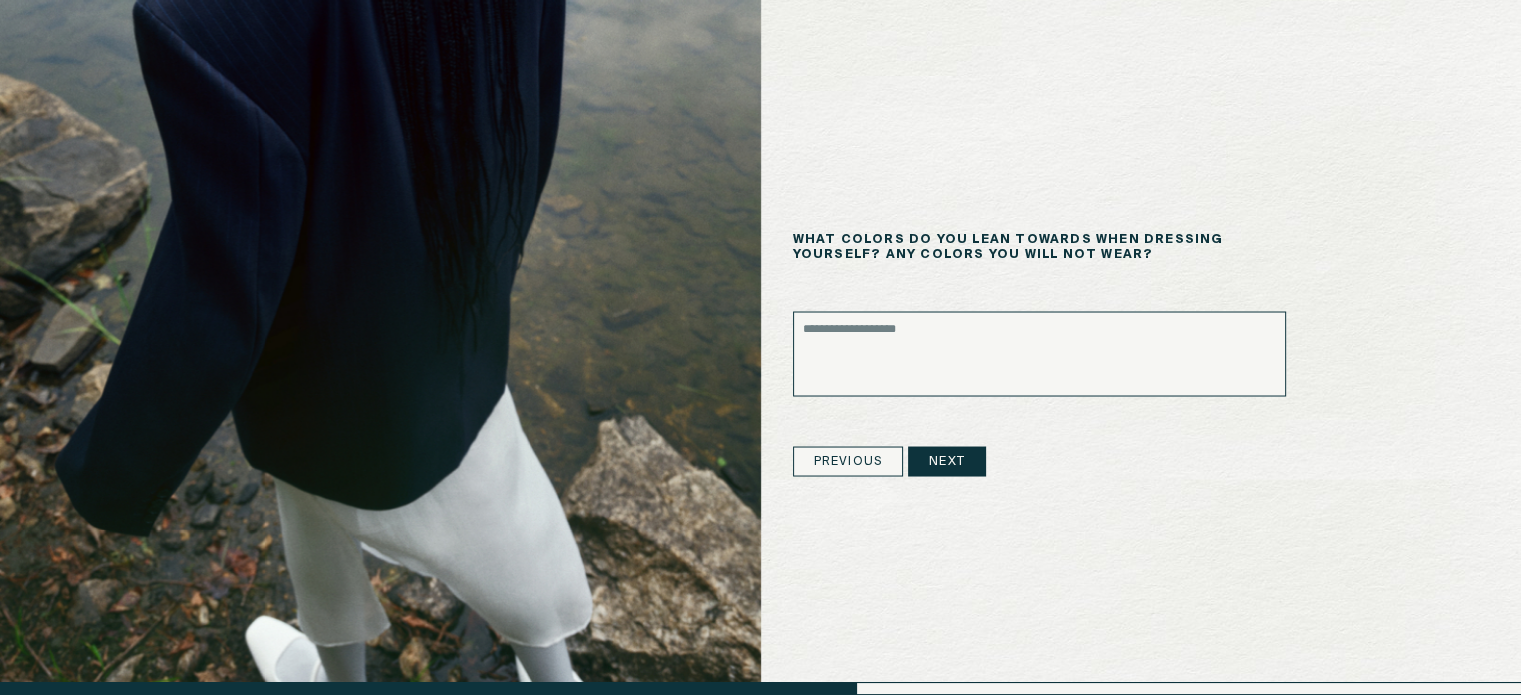 click at bounding box center (1039, 353) 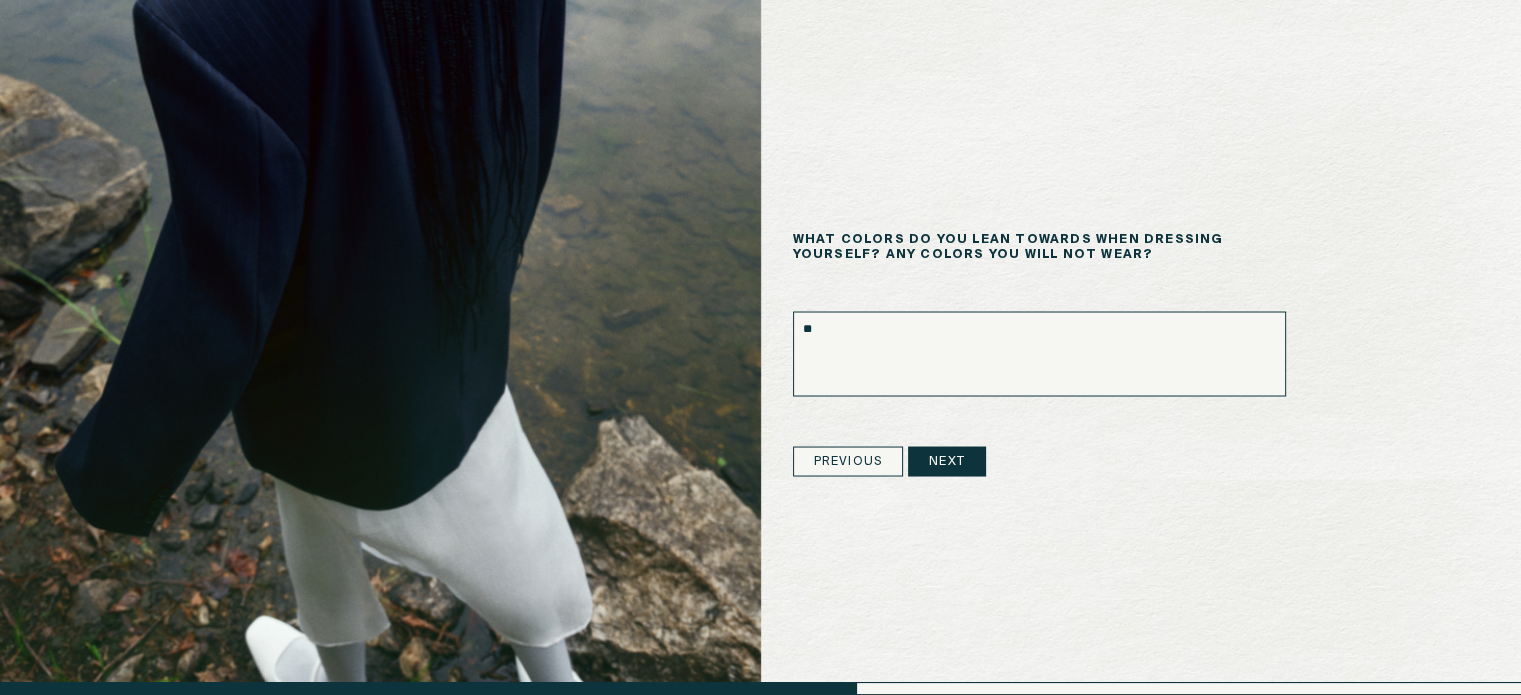 type on "*" 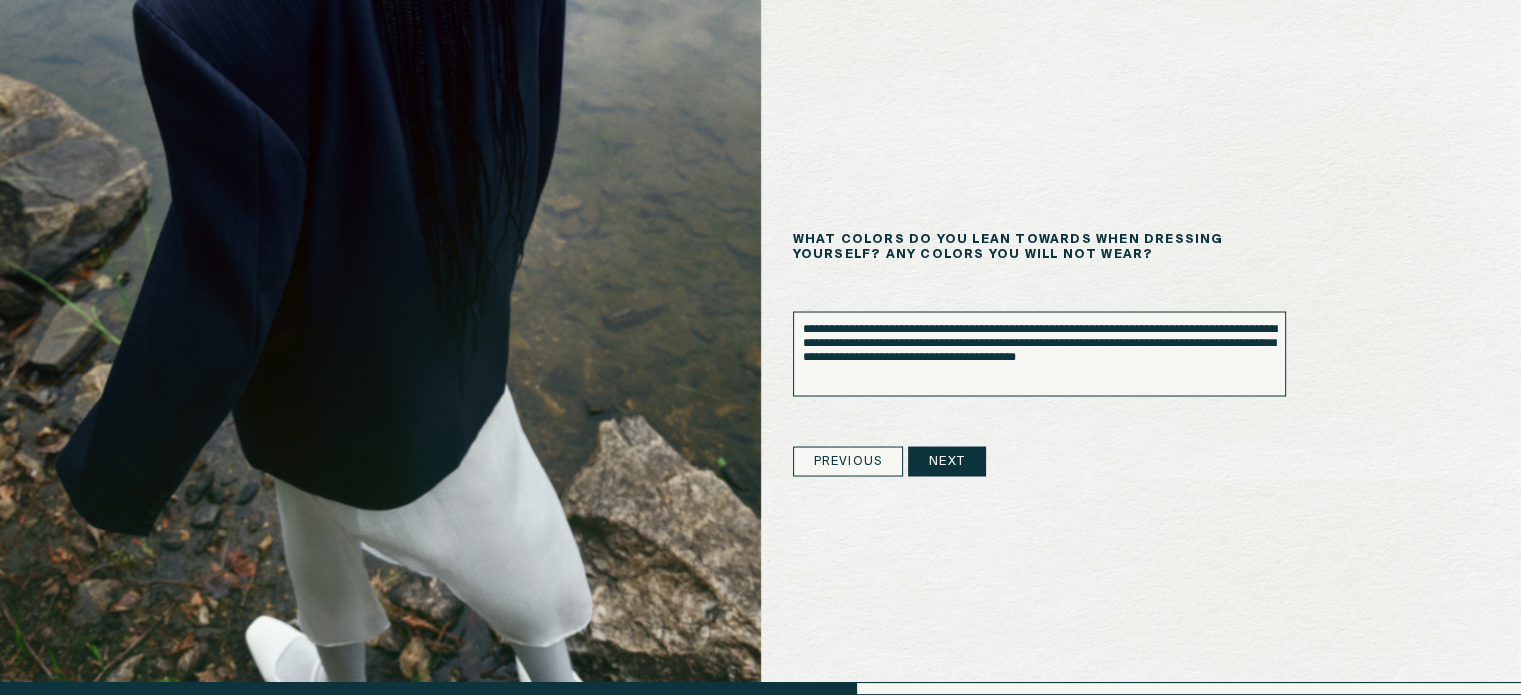 type on "**********" 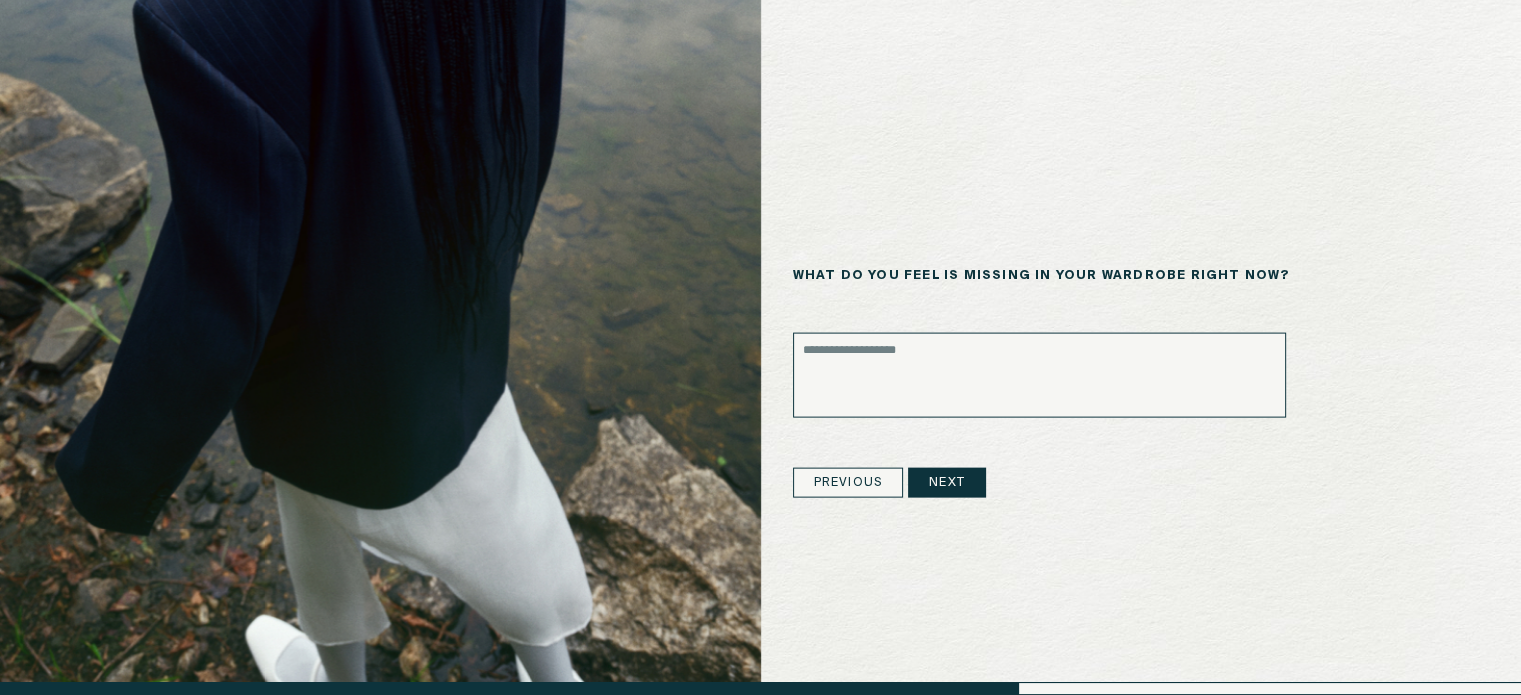 scroll, scrollTop: 4267, scrollLeft: 0, axis: vertical 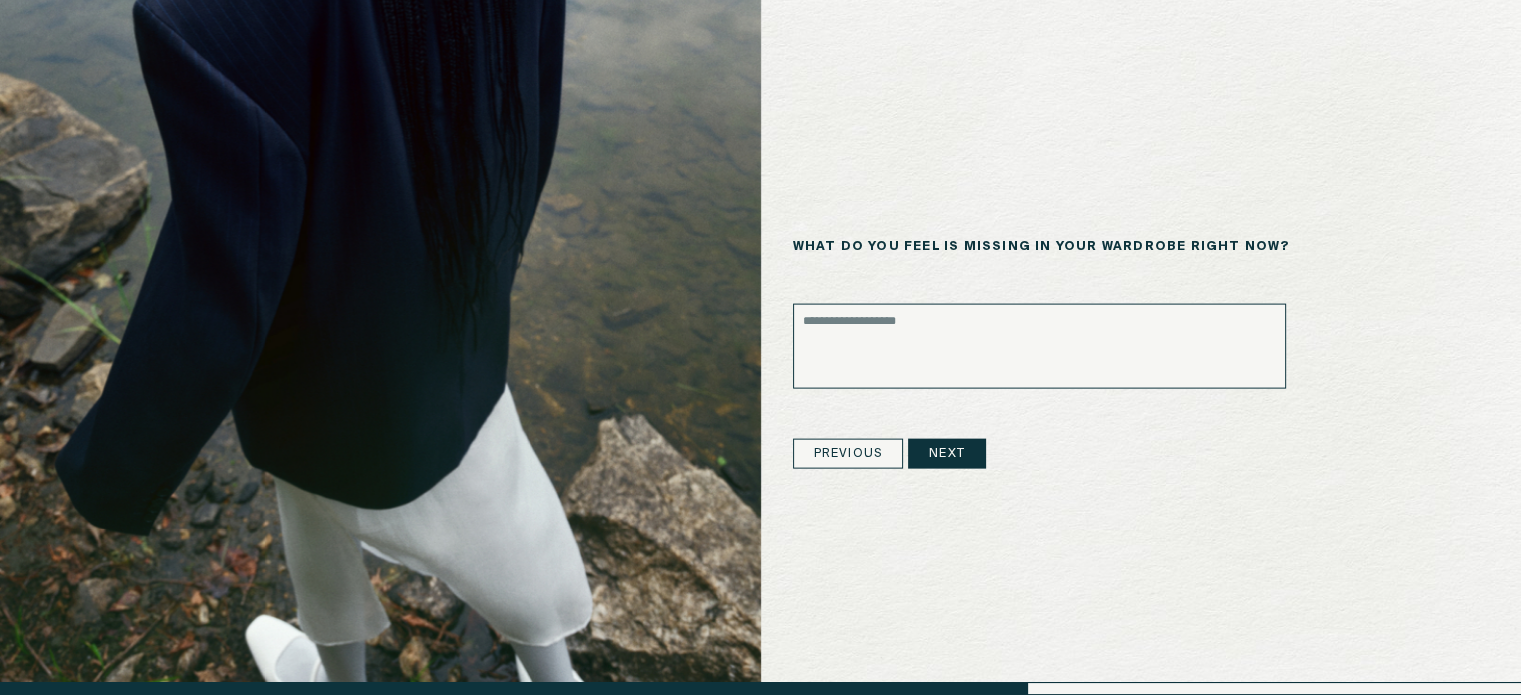 click at bounding box center [1039, 346] 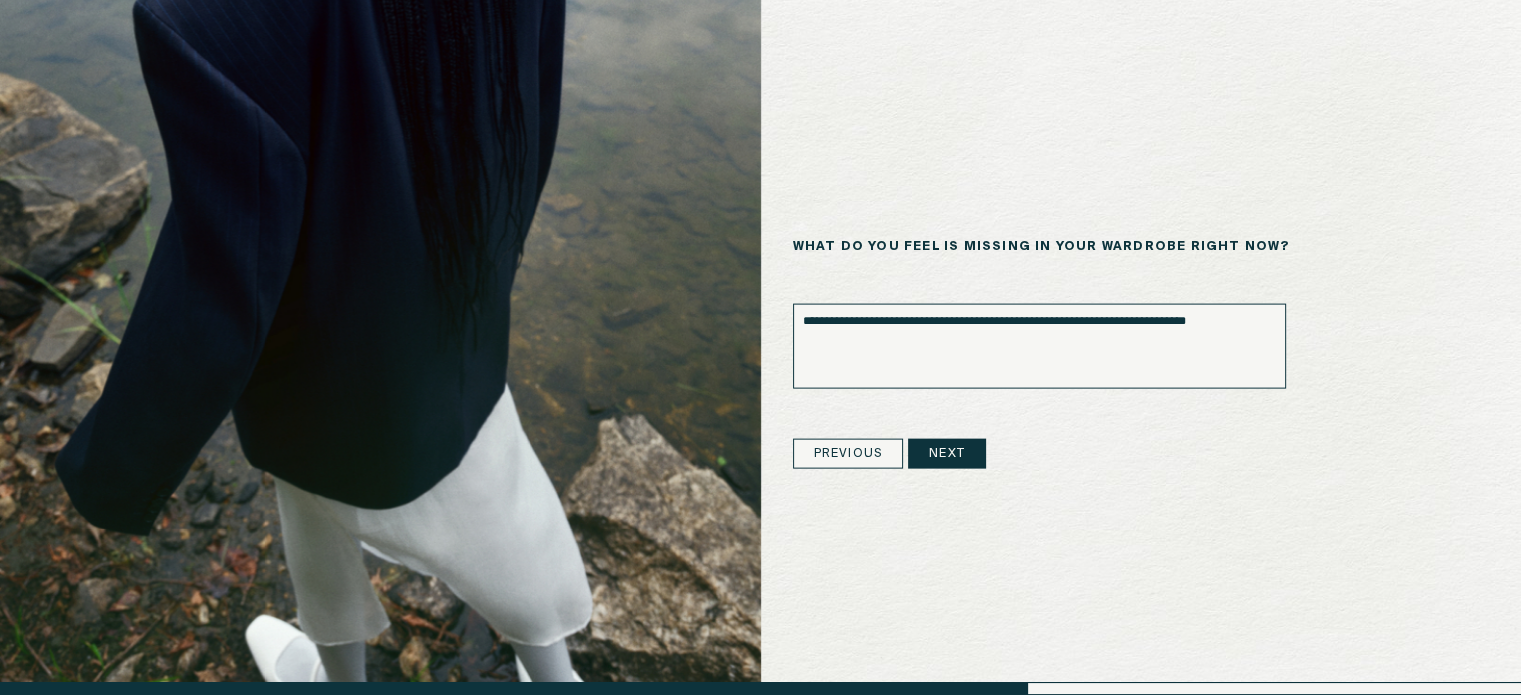type on "**********" 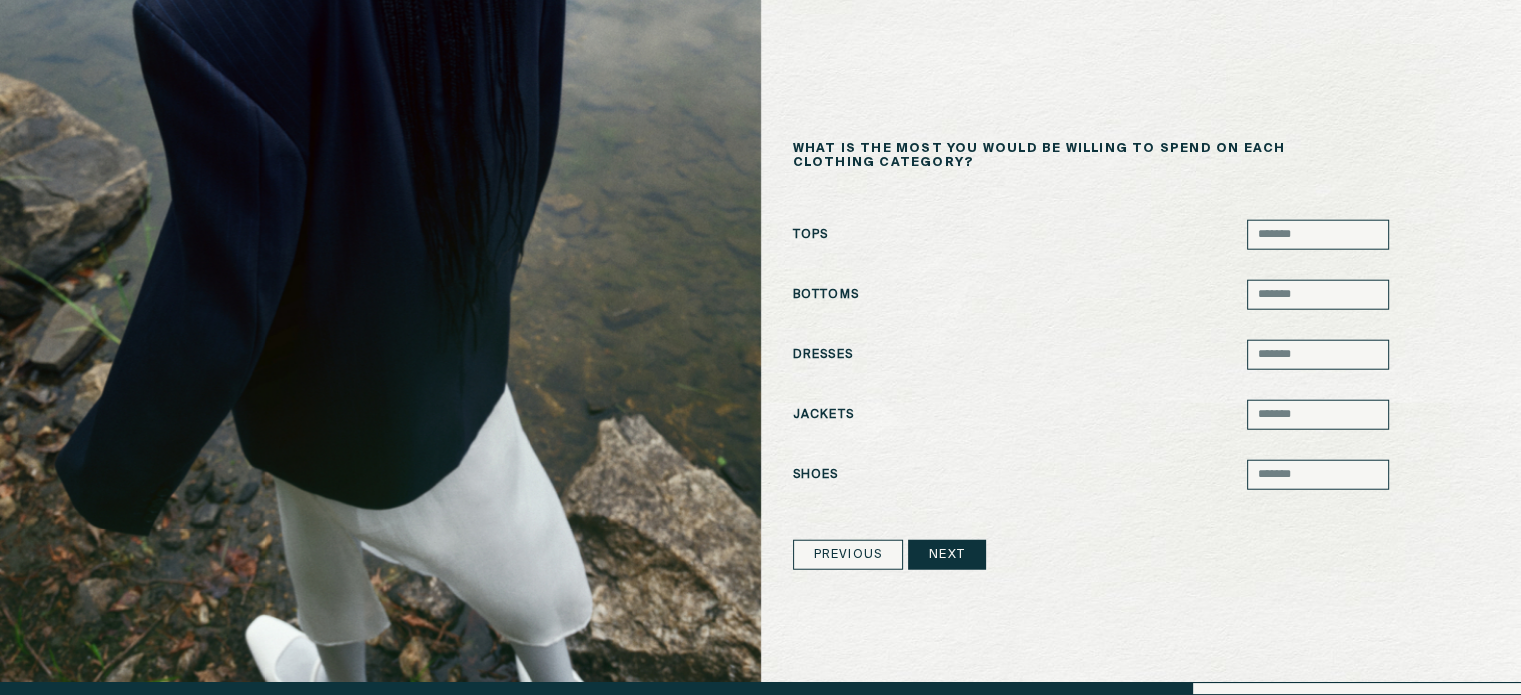scroll, scrollTop: 4978, scrollLeft: 0, axis: vertical 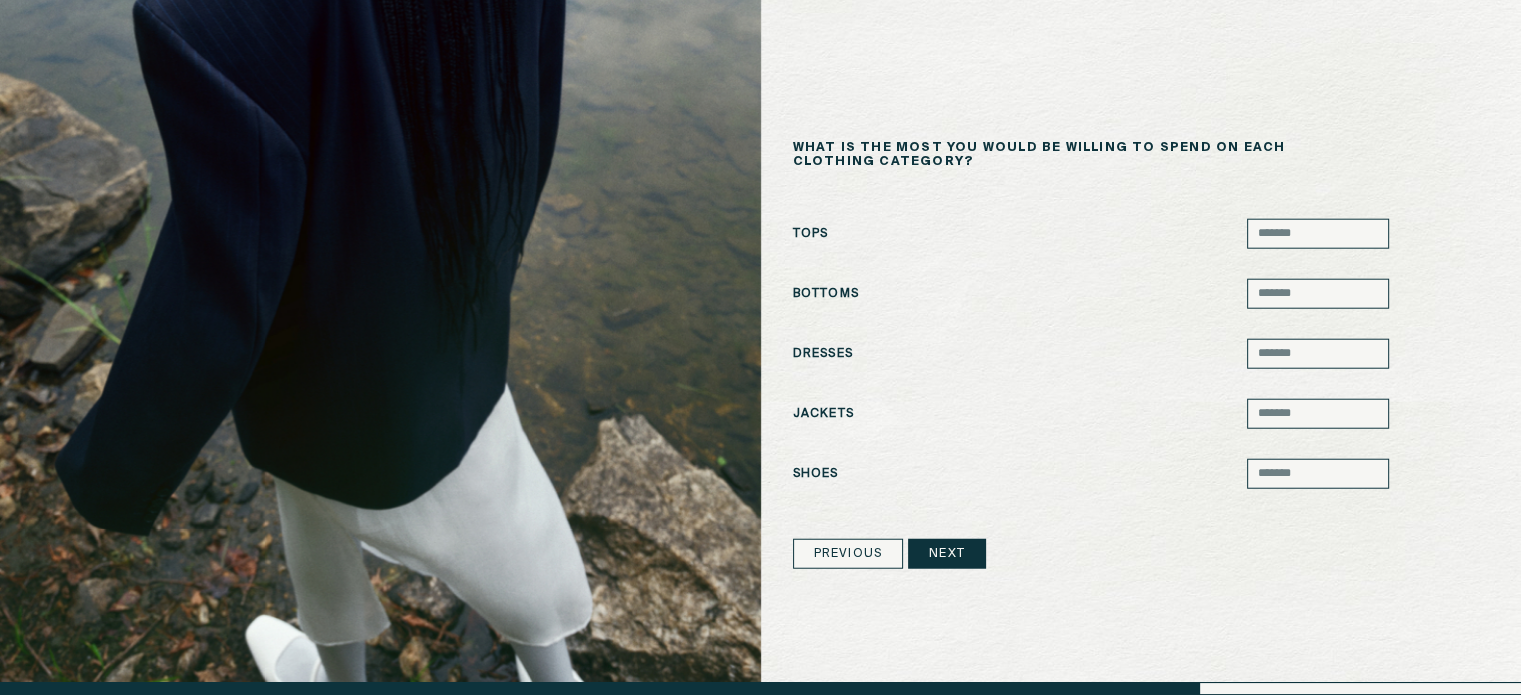 click at bounding box center [1318, 234] 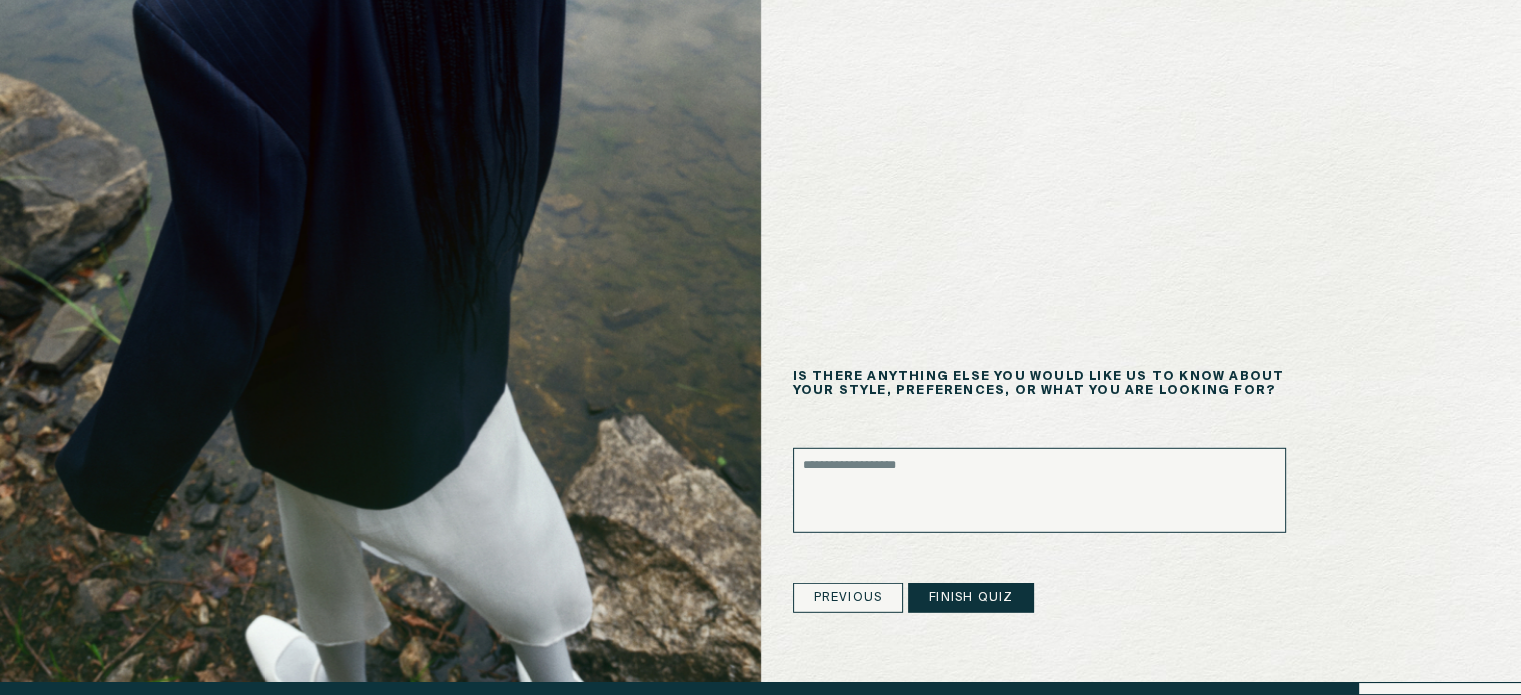 scroll, scrollTop: 5689, scrollLeft: 0, axis: vertical 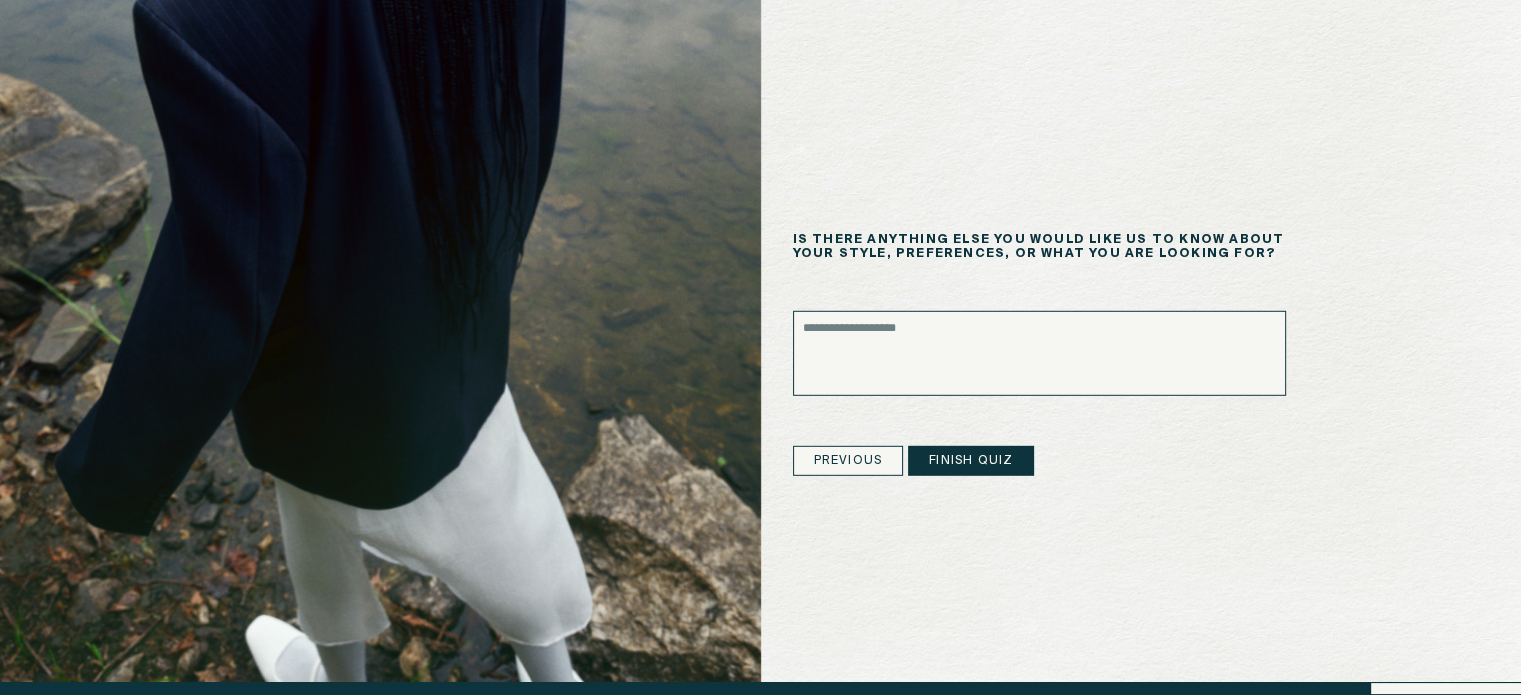 click at bounding box center [1039, 353] 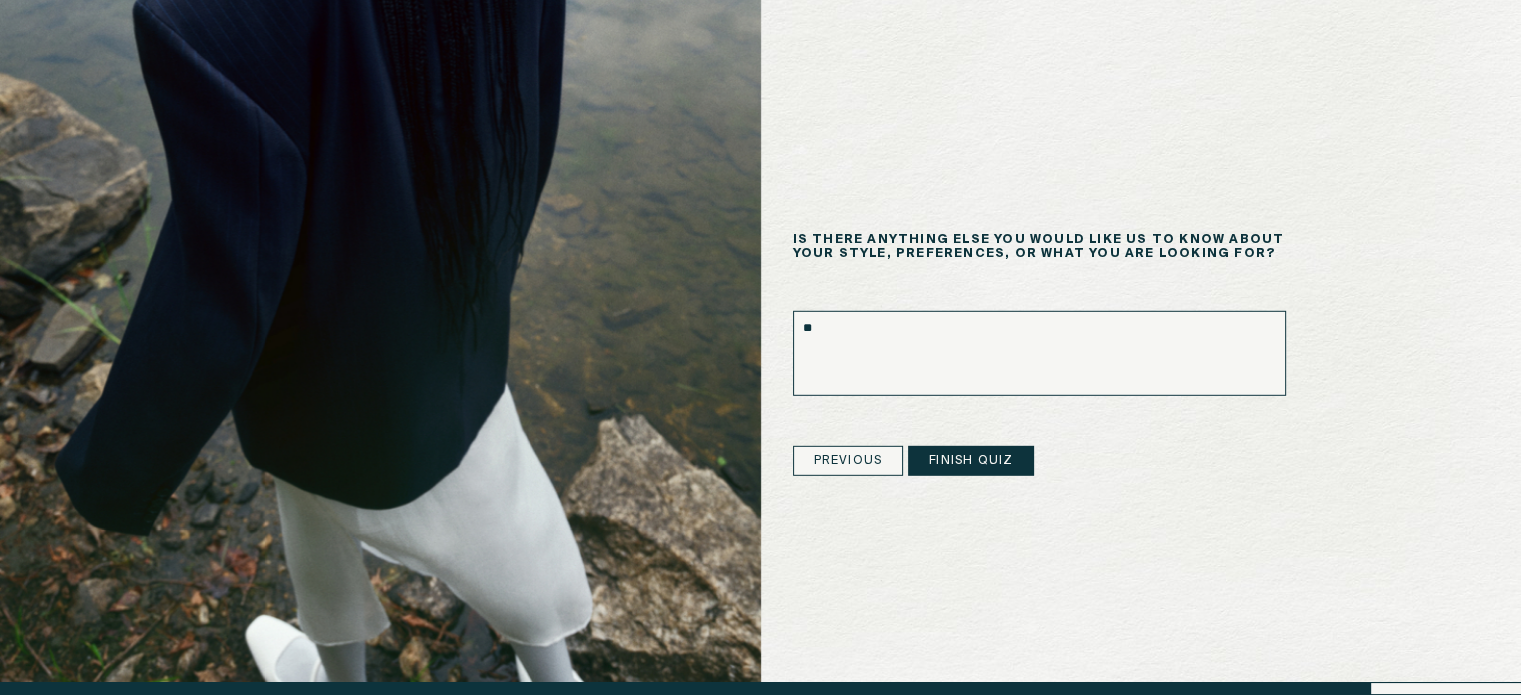 type on "*" 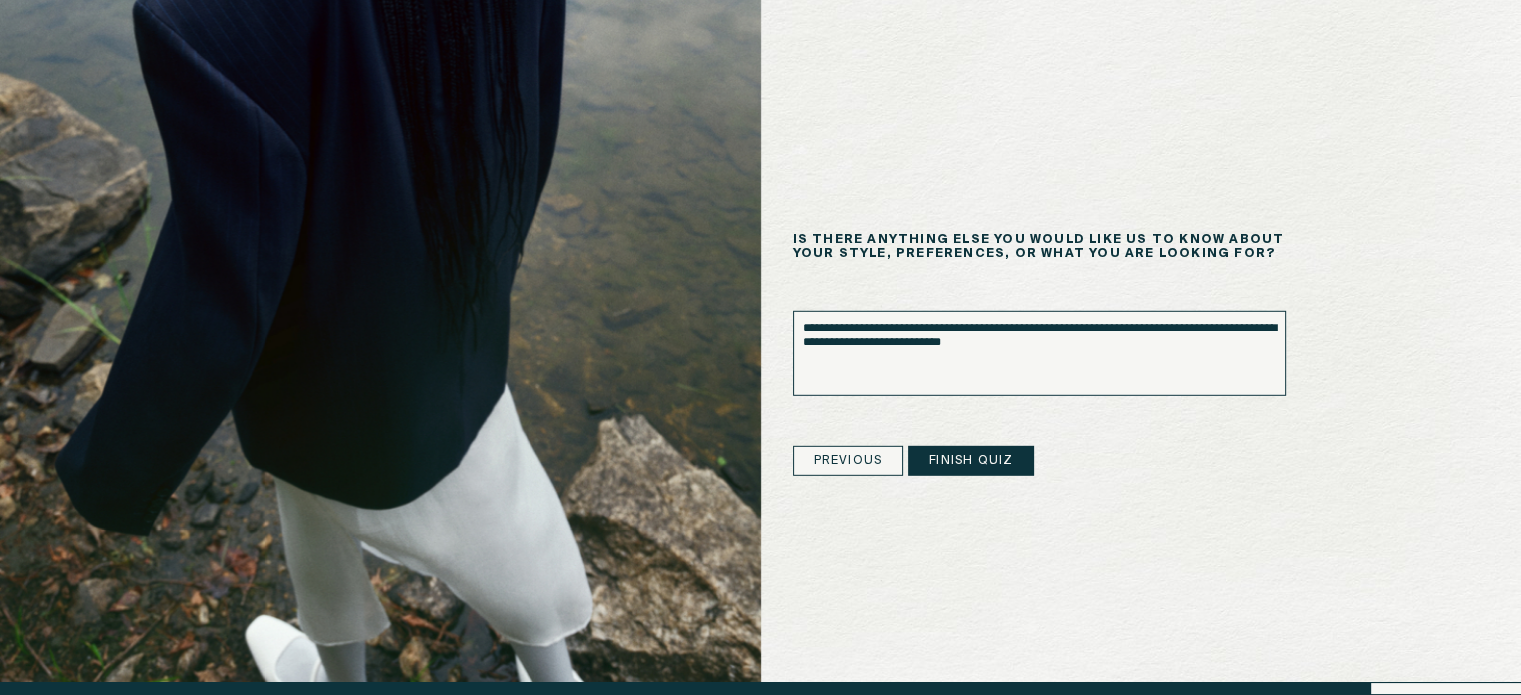 click on "**********" at bounding box center [1039, 353] 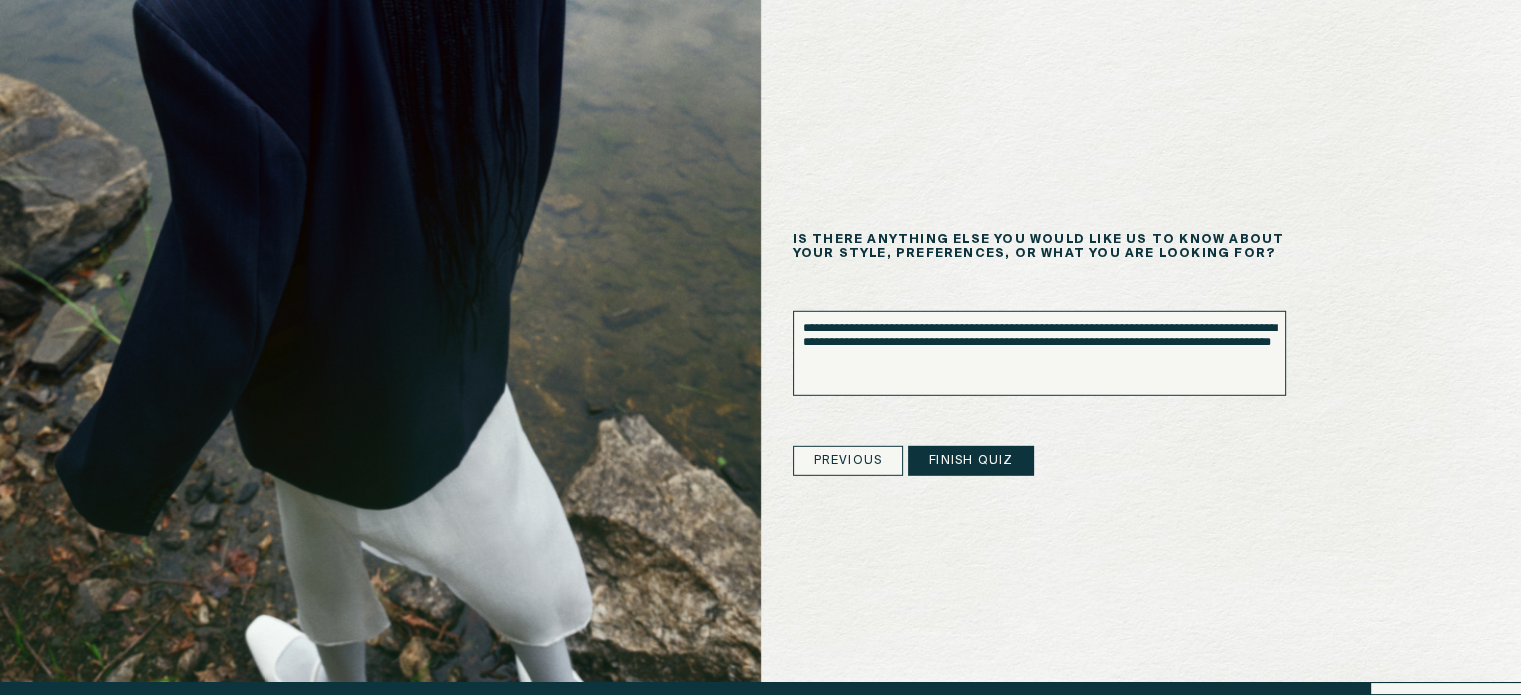 type on "**********" 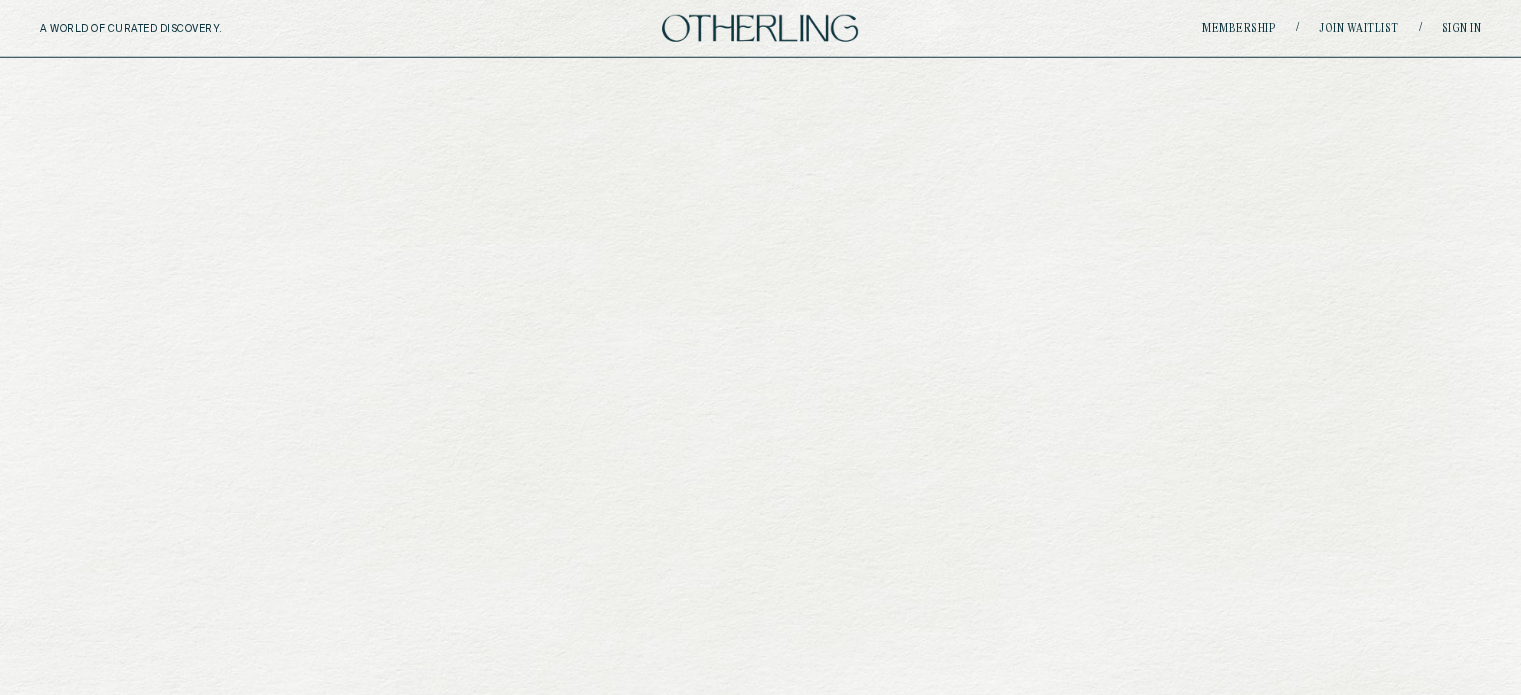 scroll, scrollTop: 0, scrollLeft: 0, axis: both 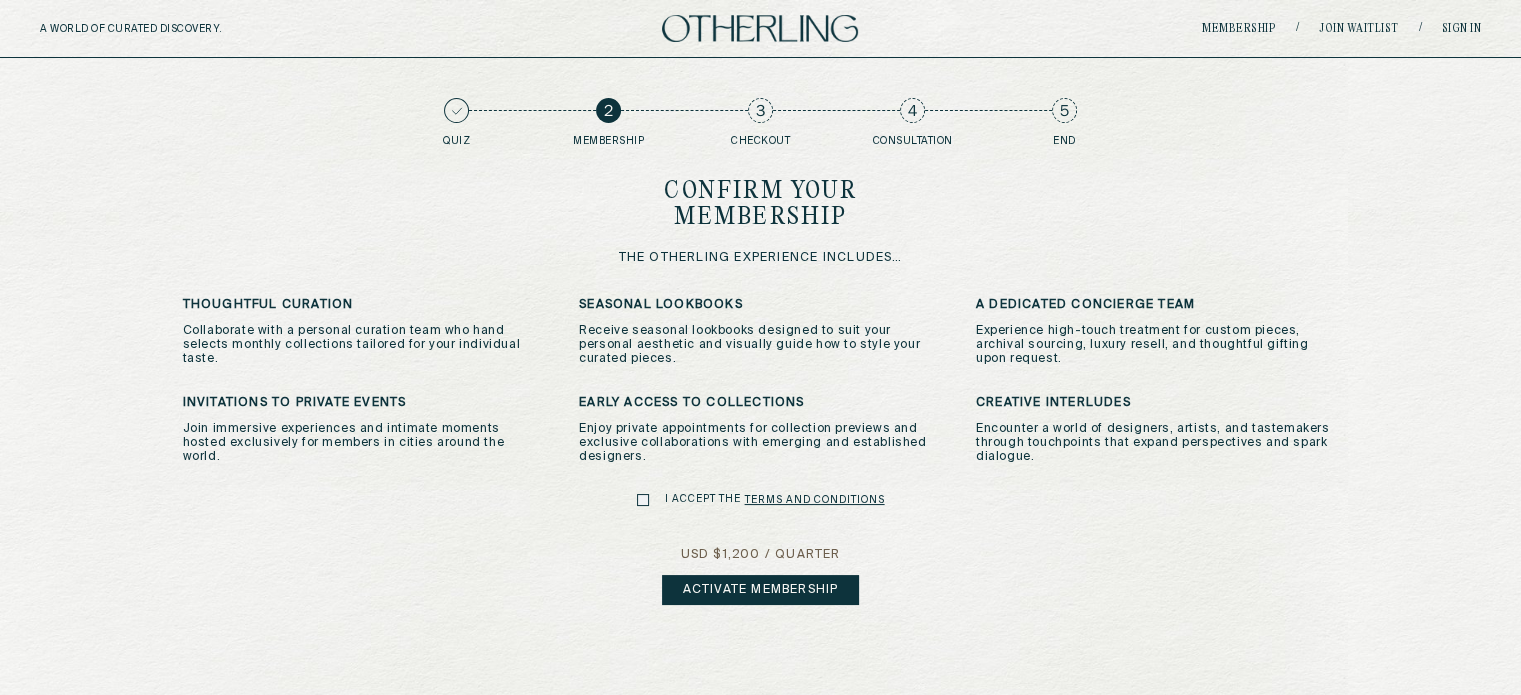 click on "Activate Membership" at bounding box center [761, 590] 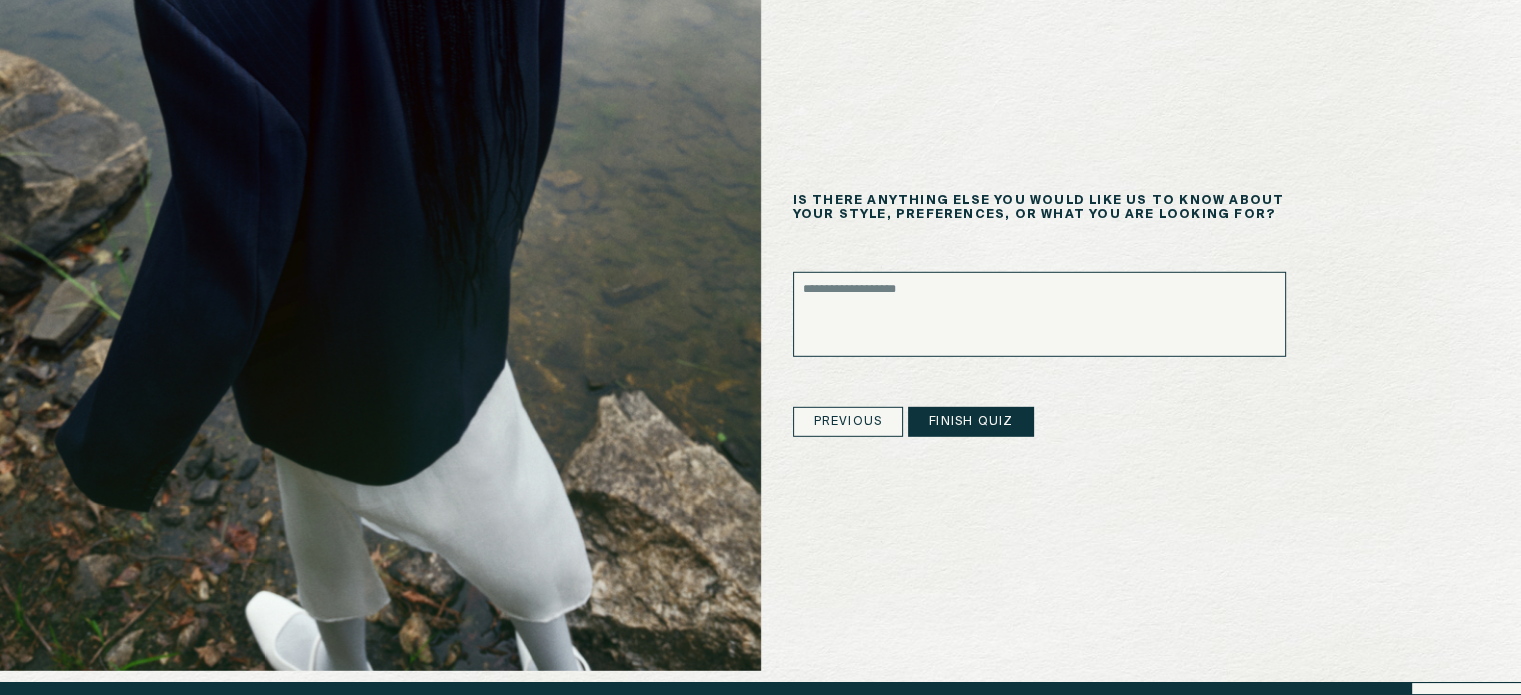 scroll, scrollTop: 5576, scrollLeft: 0, axis: vertical 